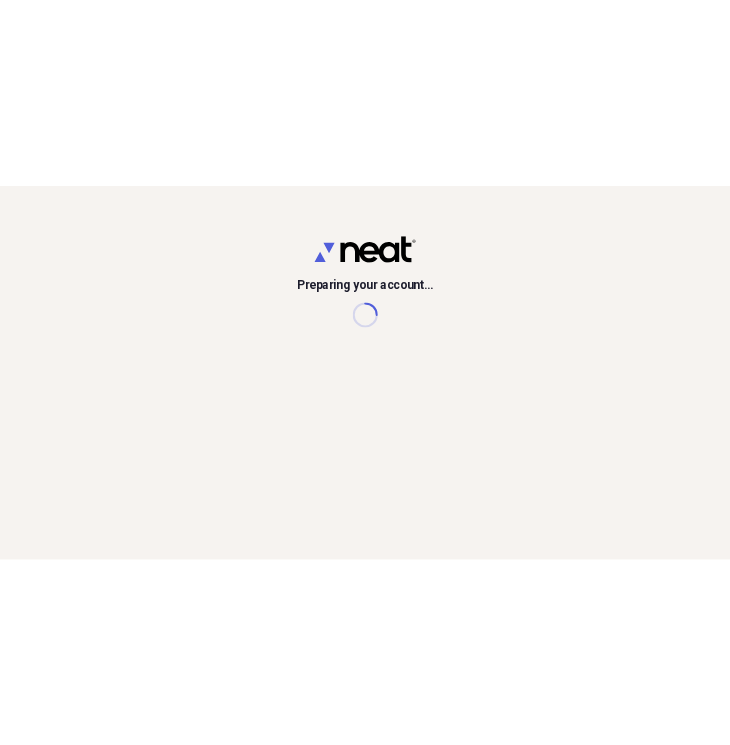 scroll, scrollTop: 0, scrollLeft: 0, axis: both 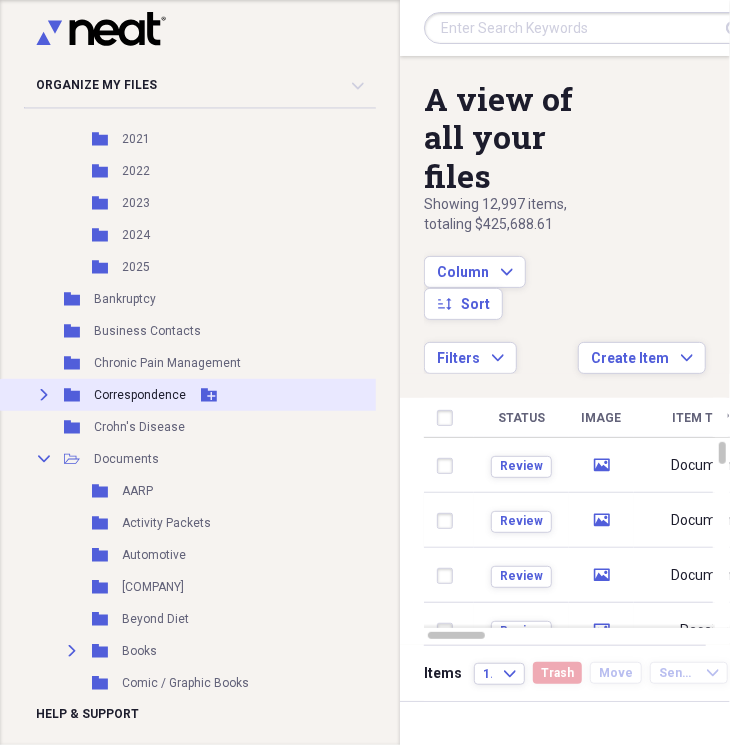 click on "Correspondence" at bounding box center (140, 395) 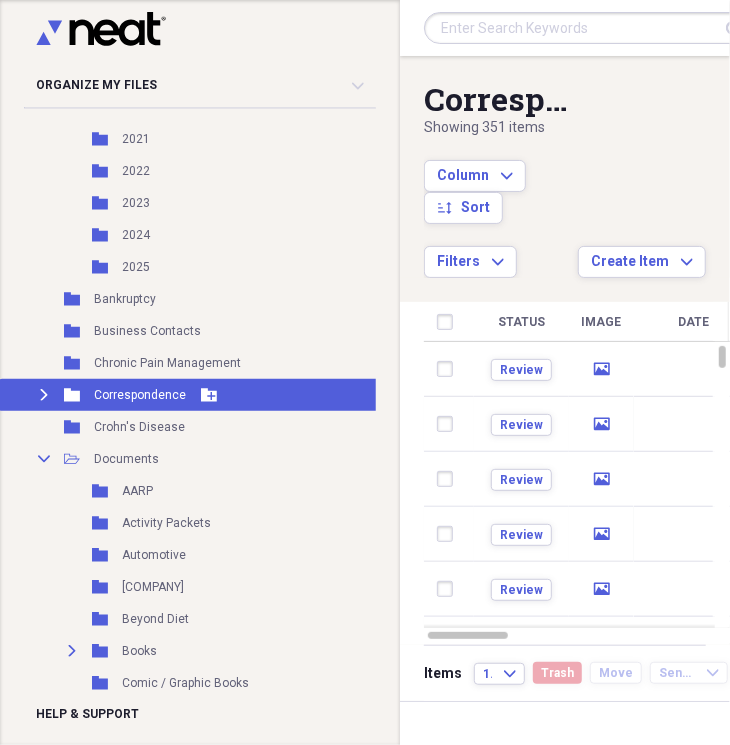 click on "Expand" at bounding box center (44, 395) 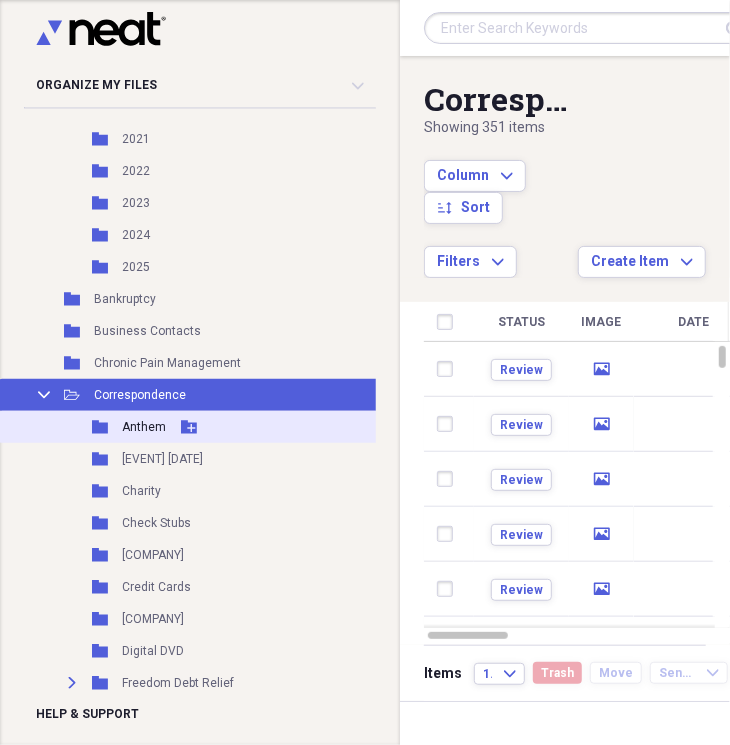 click on "Anthem" at bounding box center [144, 427] 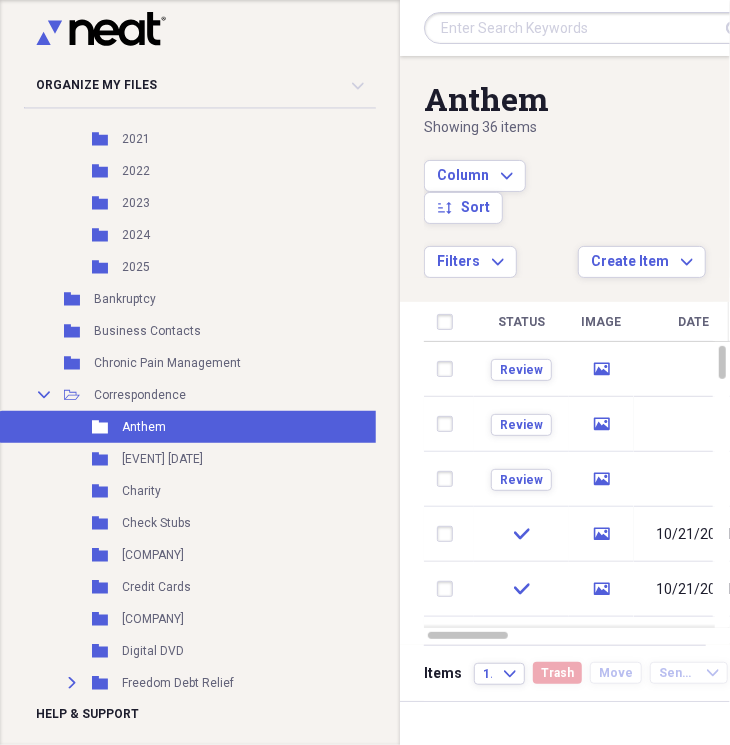 click on "Anthem Showing 36 items Column Expand sort Sort Filters Expand Create Item Expand" at bounding box center (565, 167) 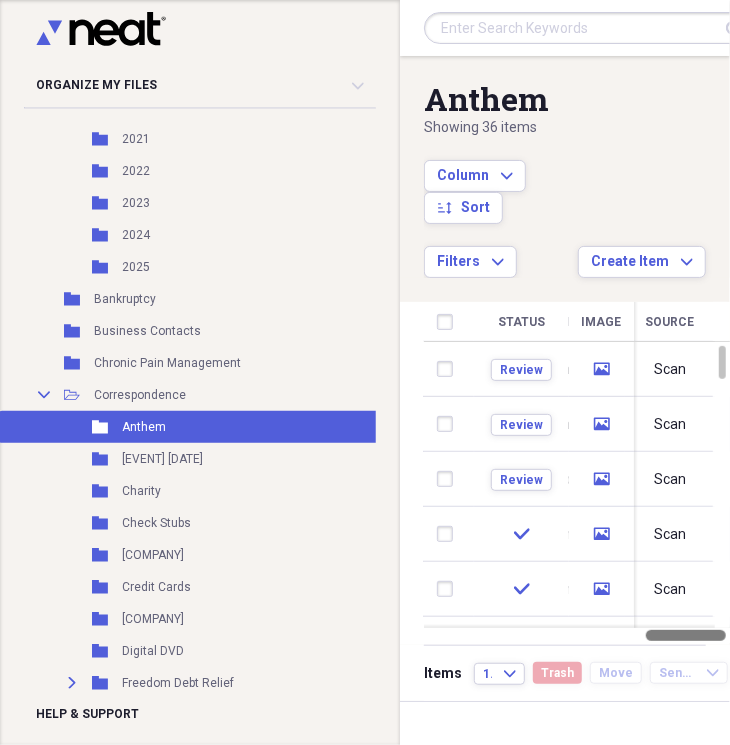 drag, startPoint x: 469, startPoint y: 635, endPoint x: 759, endPoint y: 700, distance: 297.19522 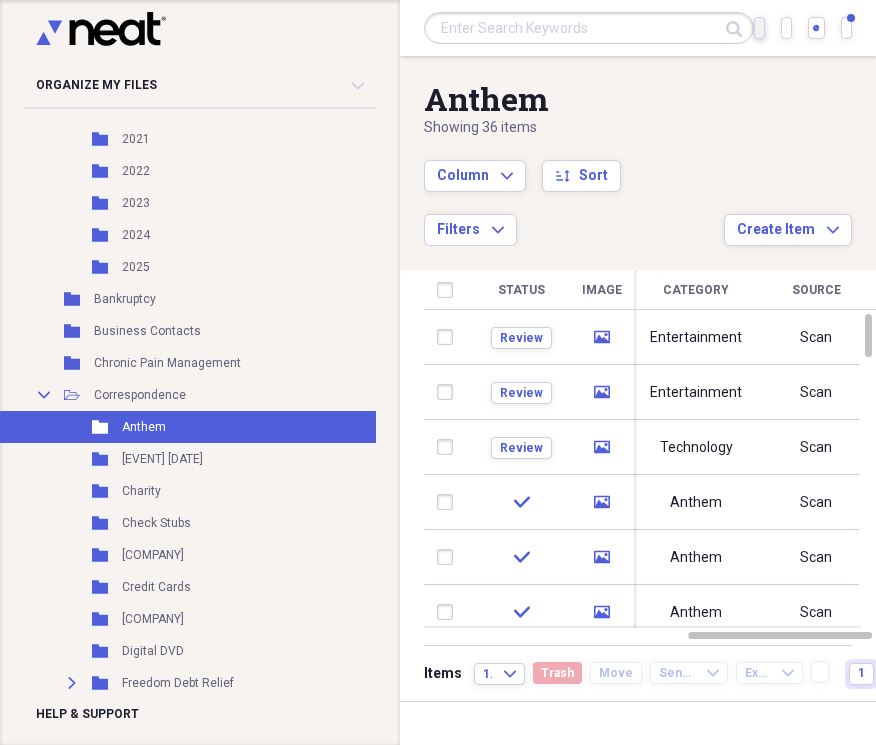 click 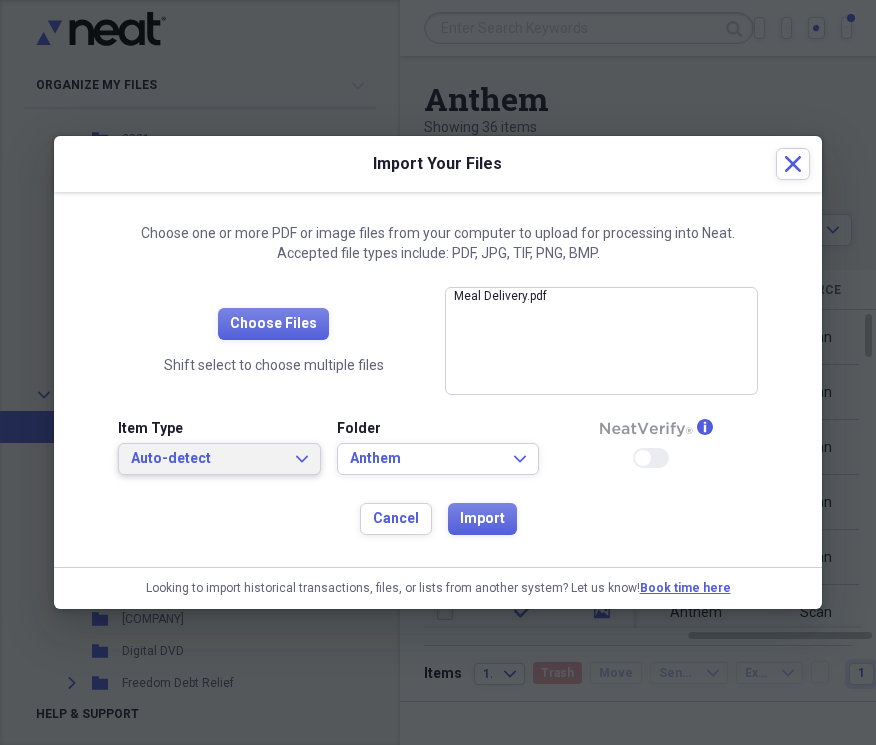 click on "Auto-detect Expand" at bounding box center (219, 459) 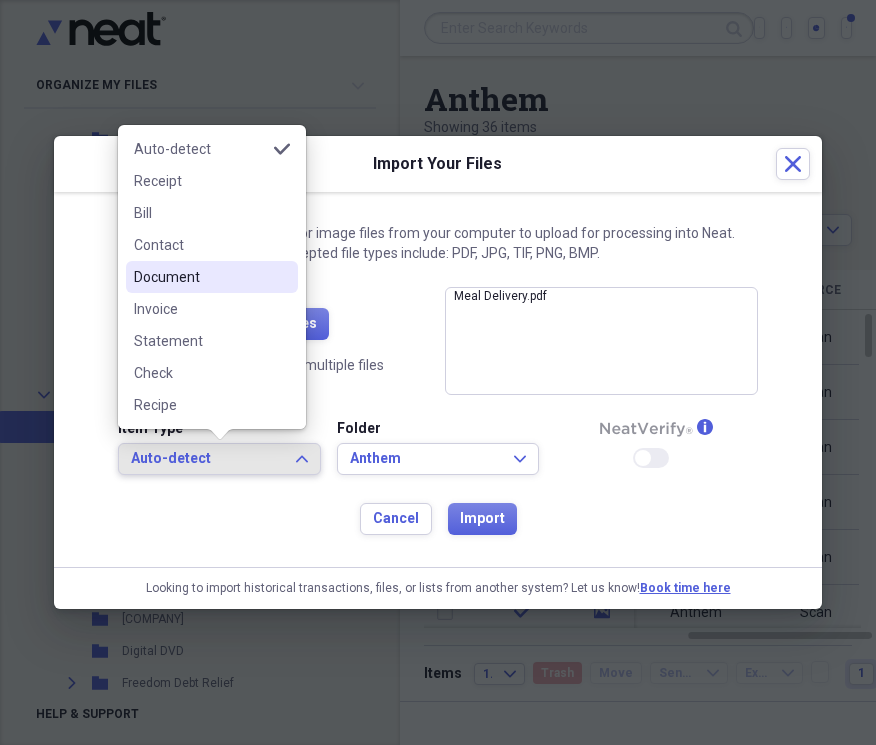 click on "Document" at bounding box center (200, 277) 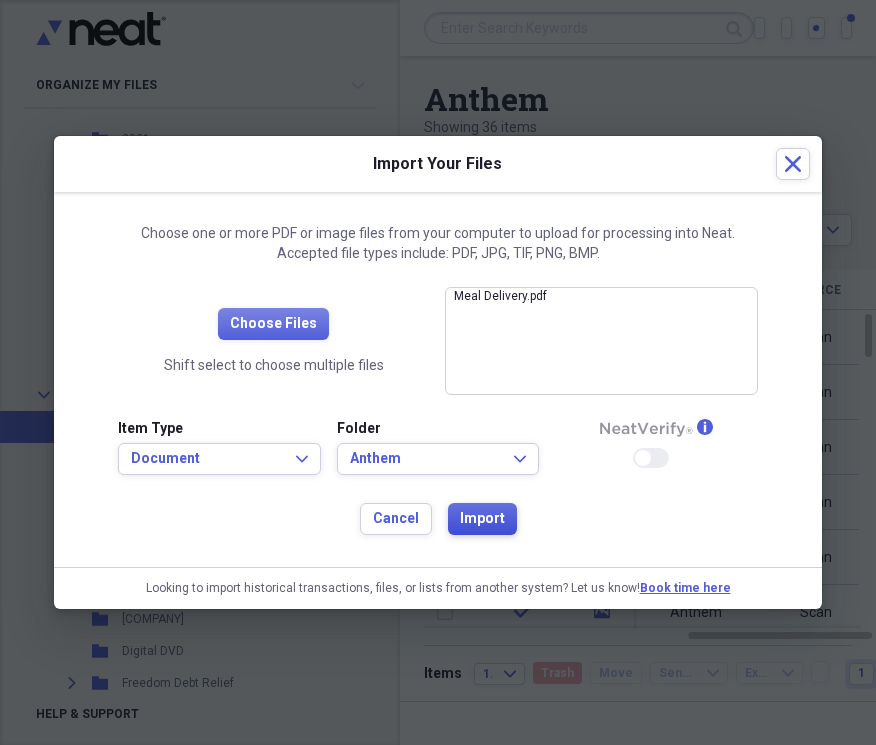click on "Import" at bounding box center [482, 519] 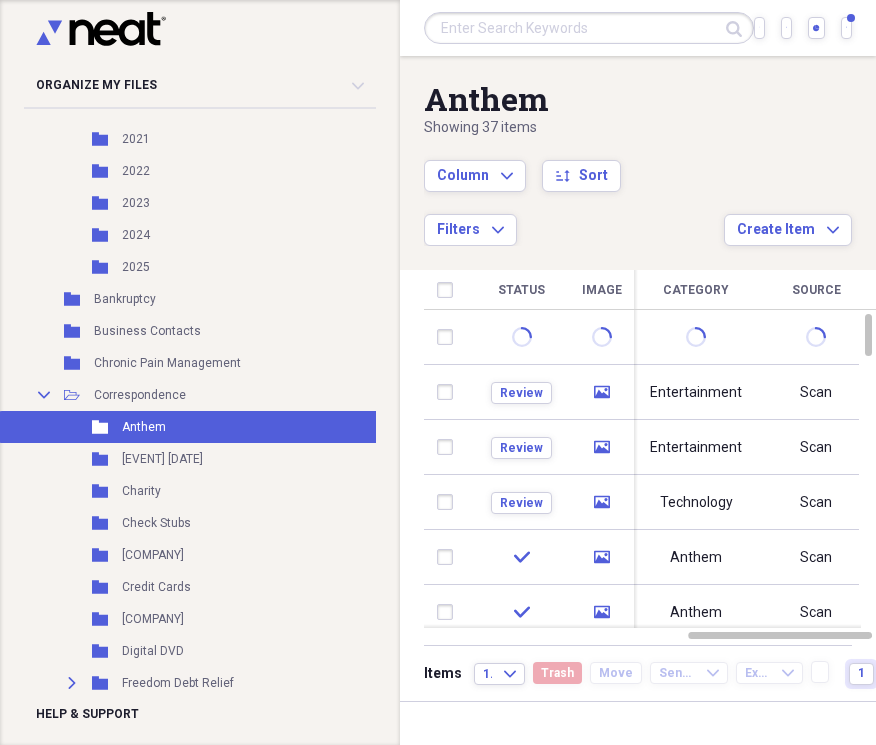 click at bounding box center (194, 32) 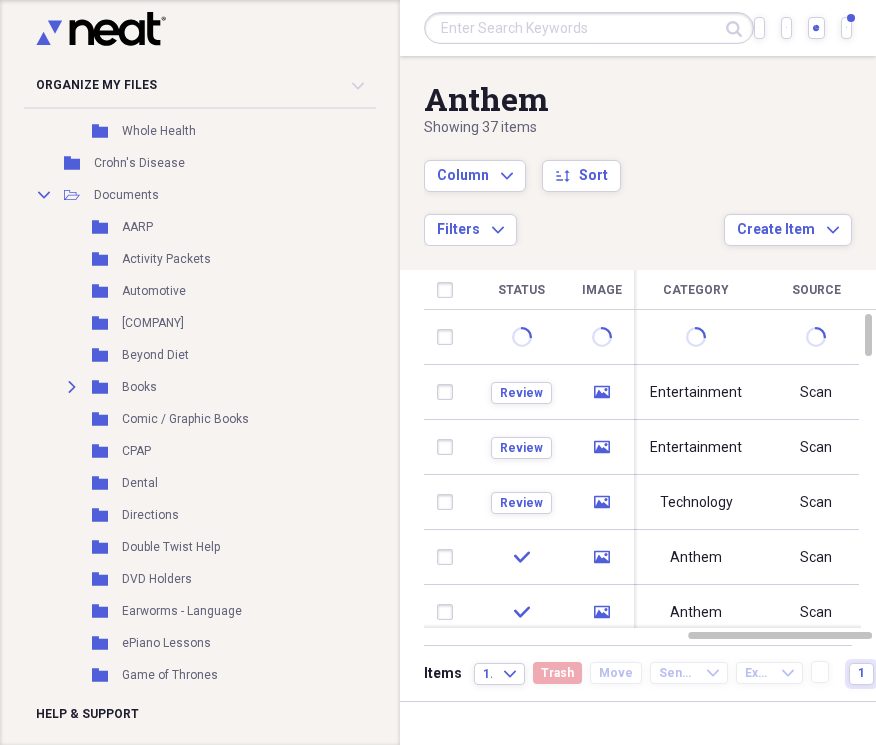 scroll, scrollTop: 1454, scrollLeft: 0, axis: vertical 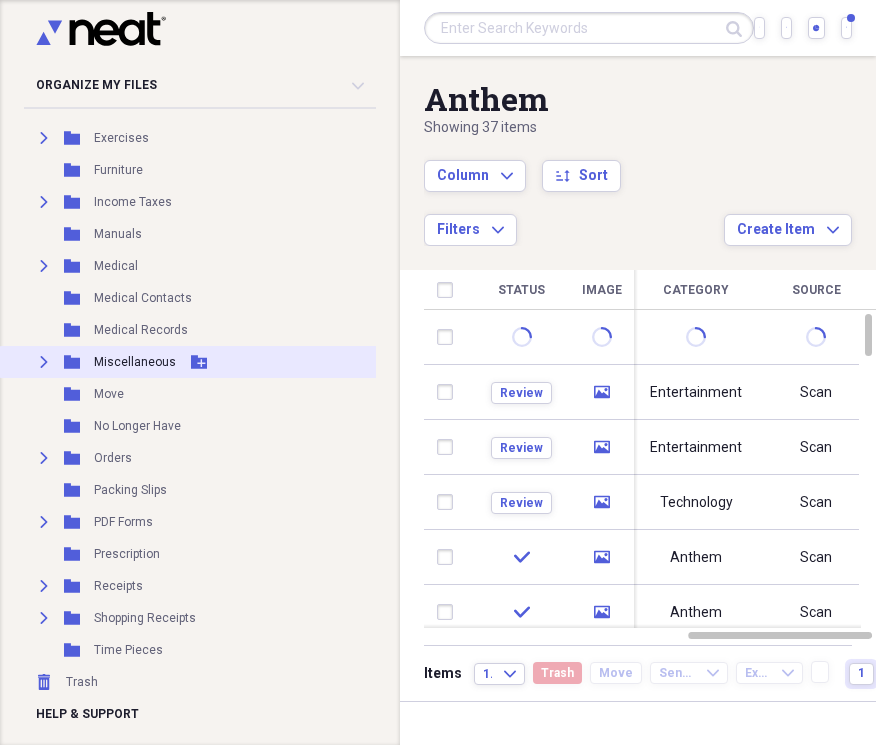 click on "Expand" 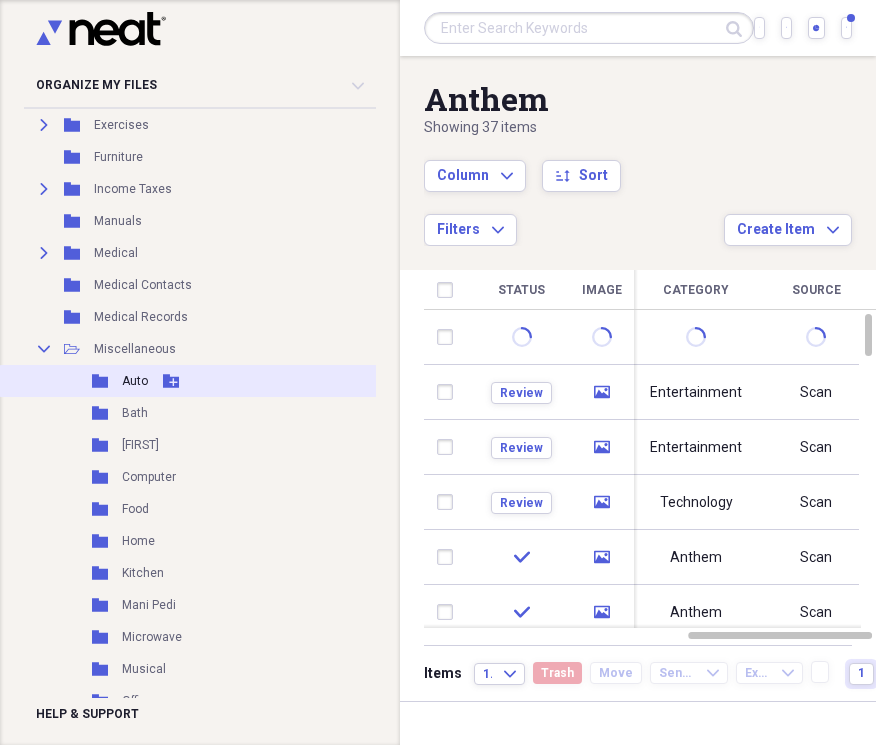 click on "Auto" at bounding box center [135, 381] 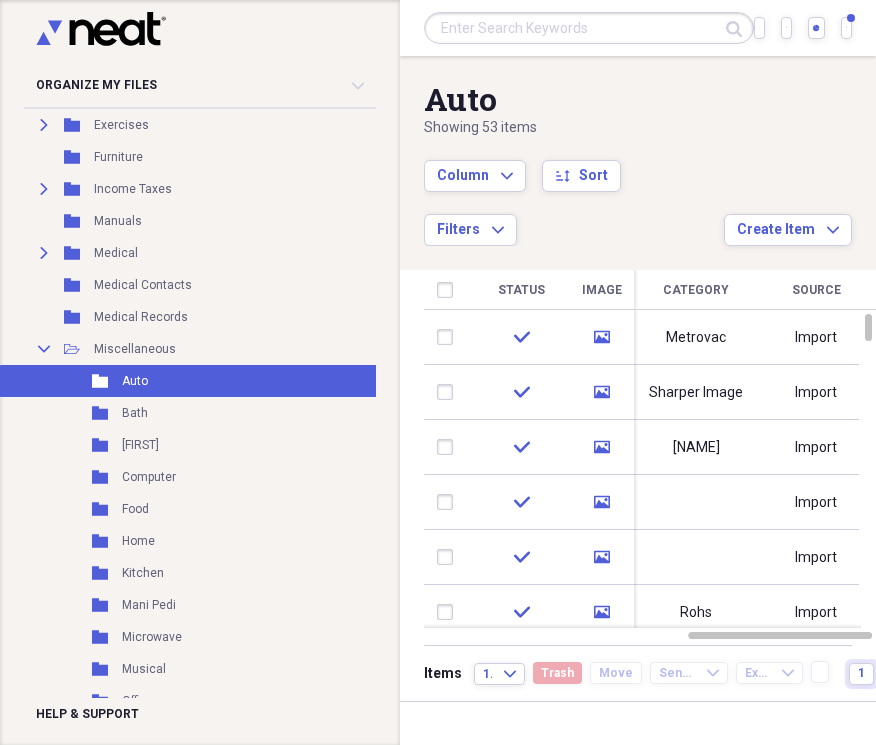click on "Auto" at bounding box center (574, 99) 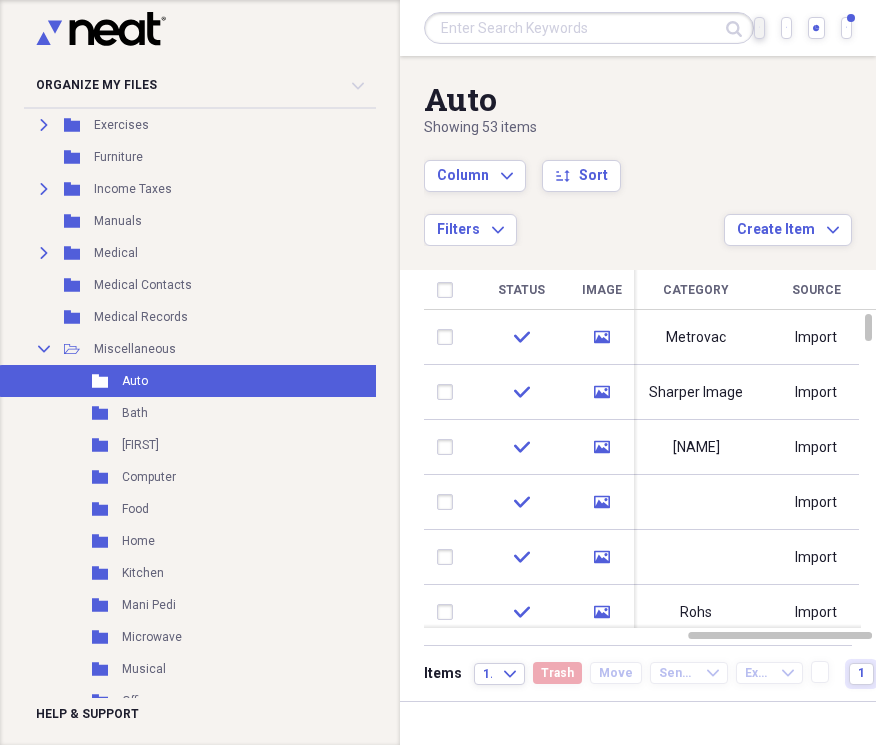 click on "Import" 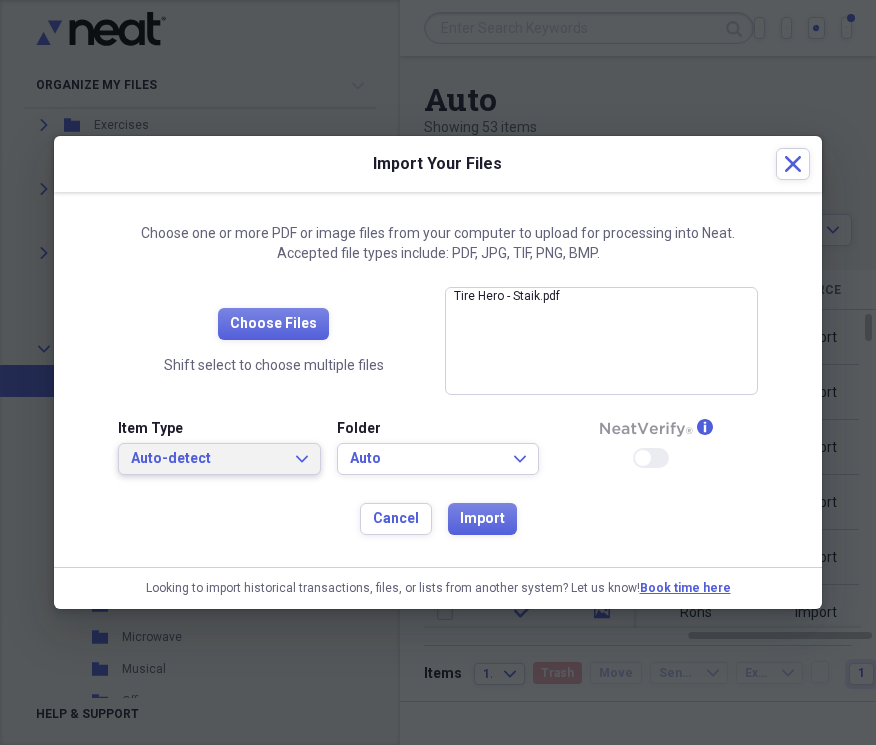 click on "Expand" 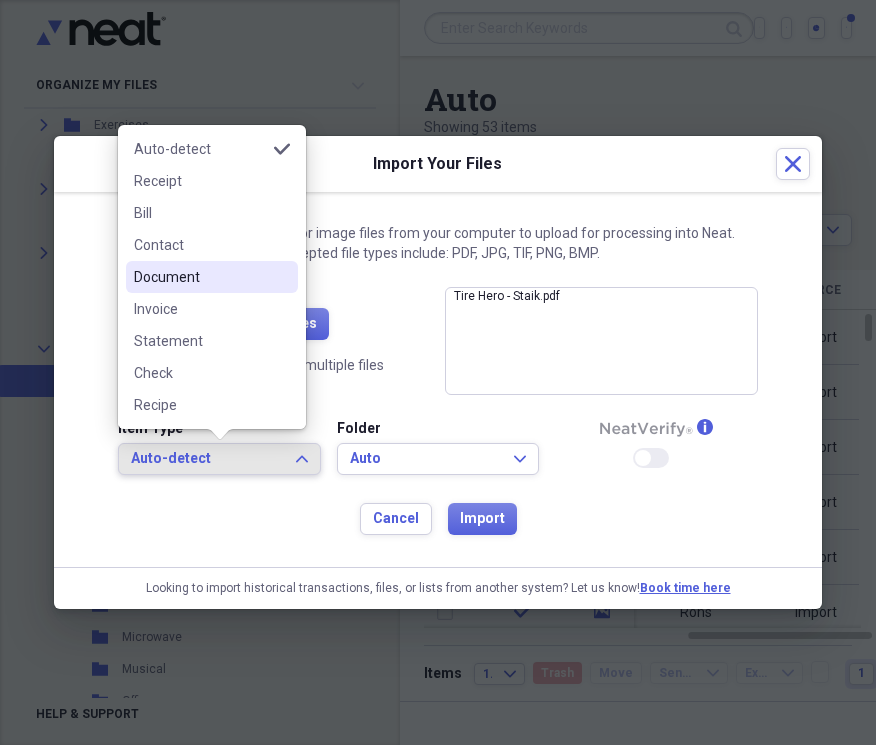 click on "Document" at bounding box center (212, 277) 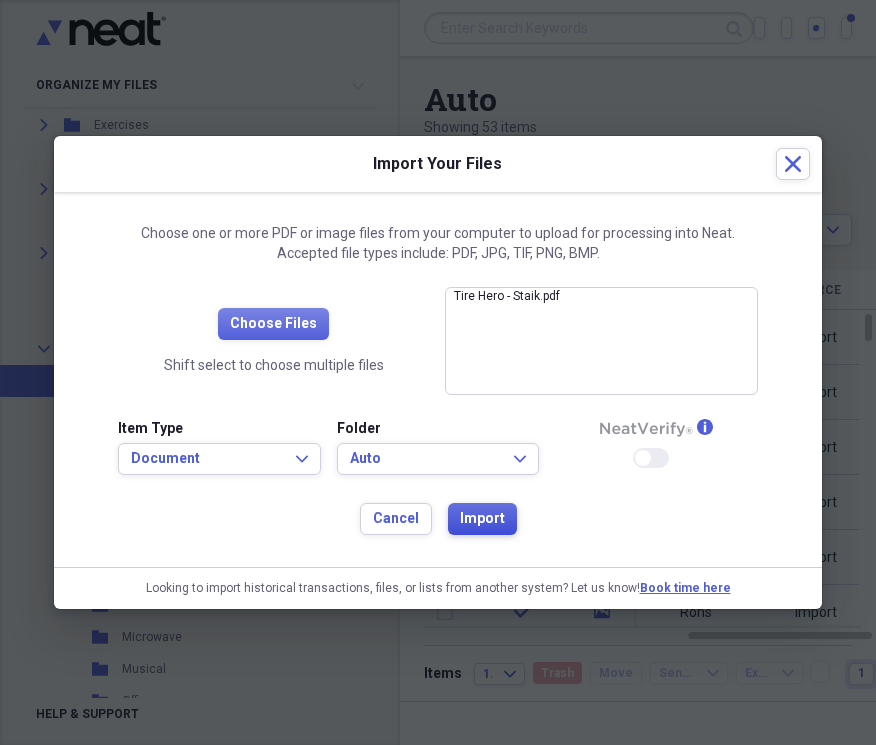 click on "Import" at bounding box center [482, 519] 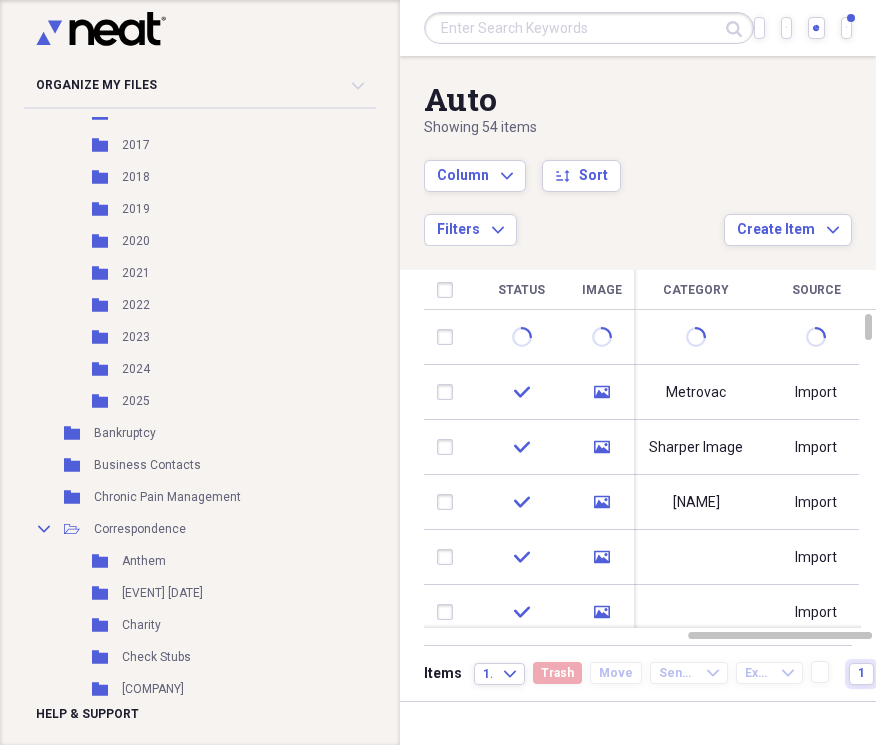 scroll, scrollTop: 526, scrollLeft: 0, axis: vertical 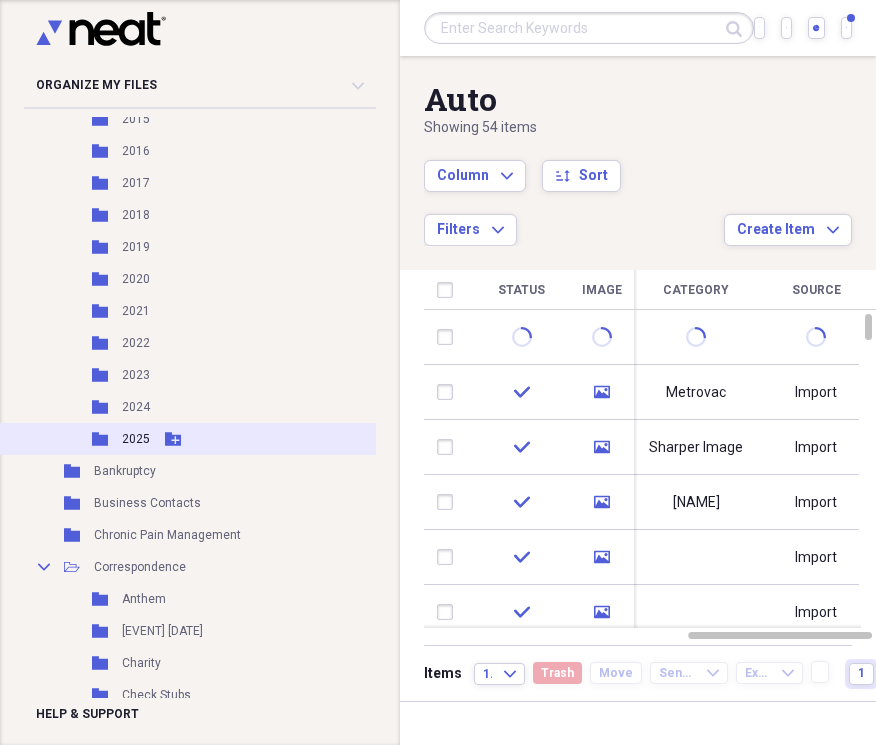 click on "Folder 2025 Add Folder" at bounding box center [238, 439] 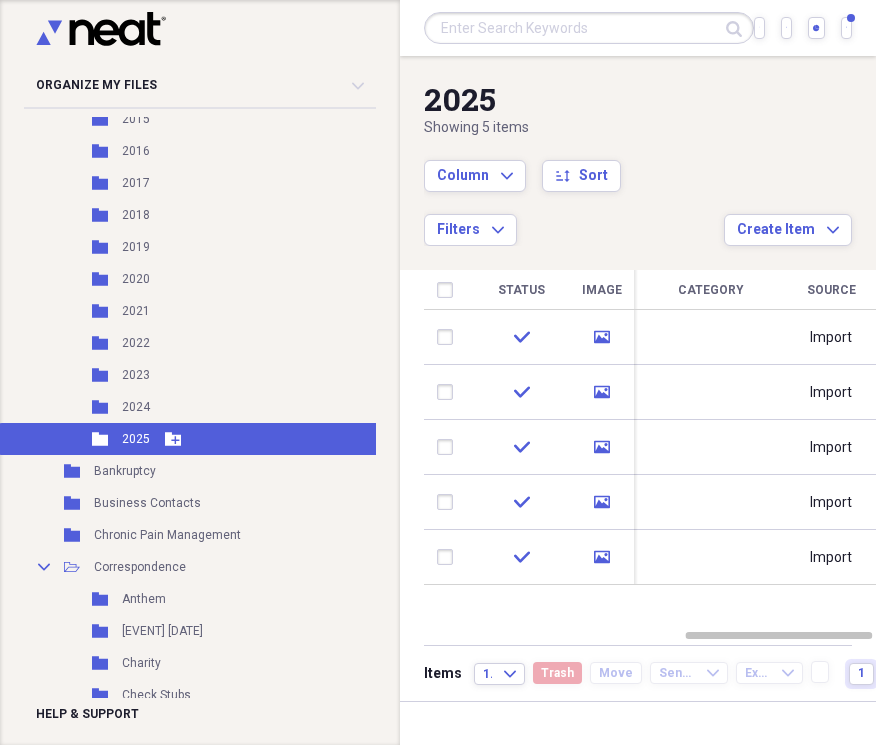 click on "2025" at bounding box center [136, 439] 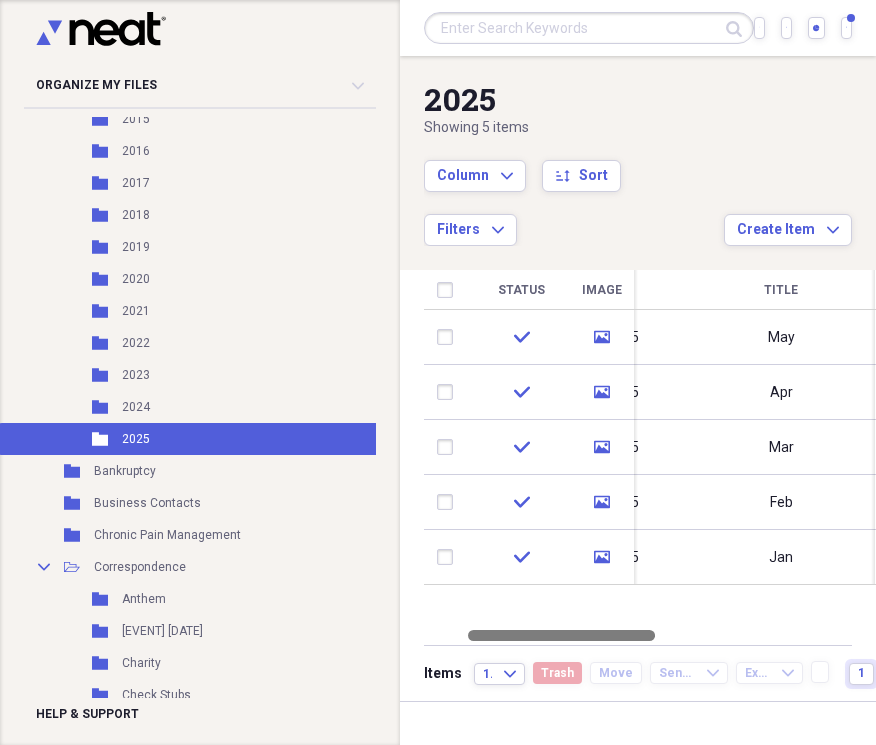 drag, startPoint x: 693, startPoint y: 630, endPoint x: 464, endPoint y: 503, distance: 261.85873 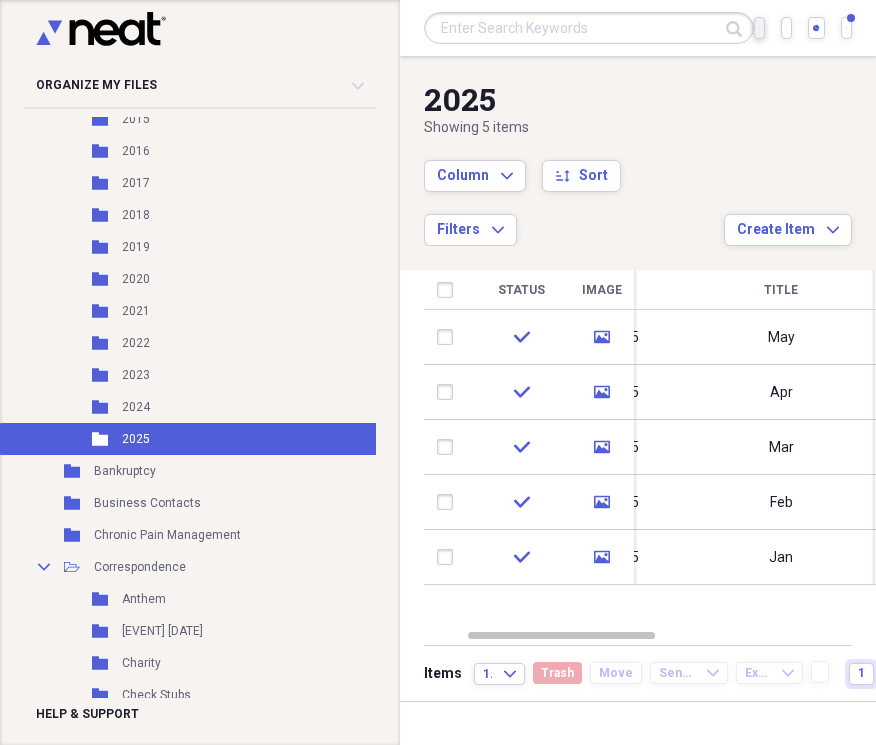 click on "Import Import" at bounding box center (759, 28) 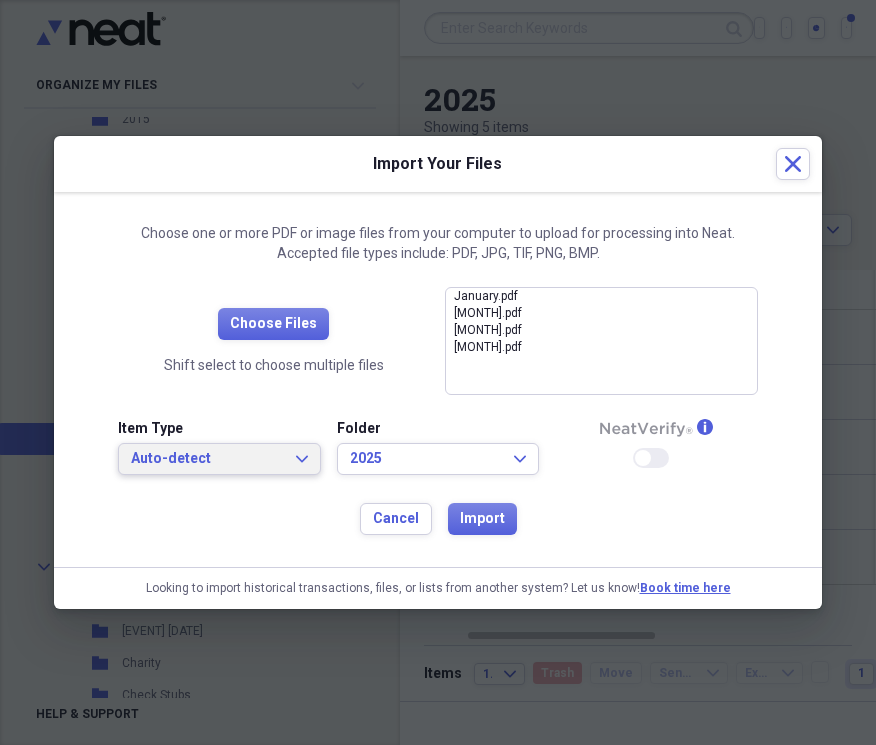 click on "Auto-detect" at bounding box center [207, 459] 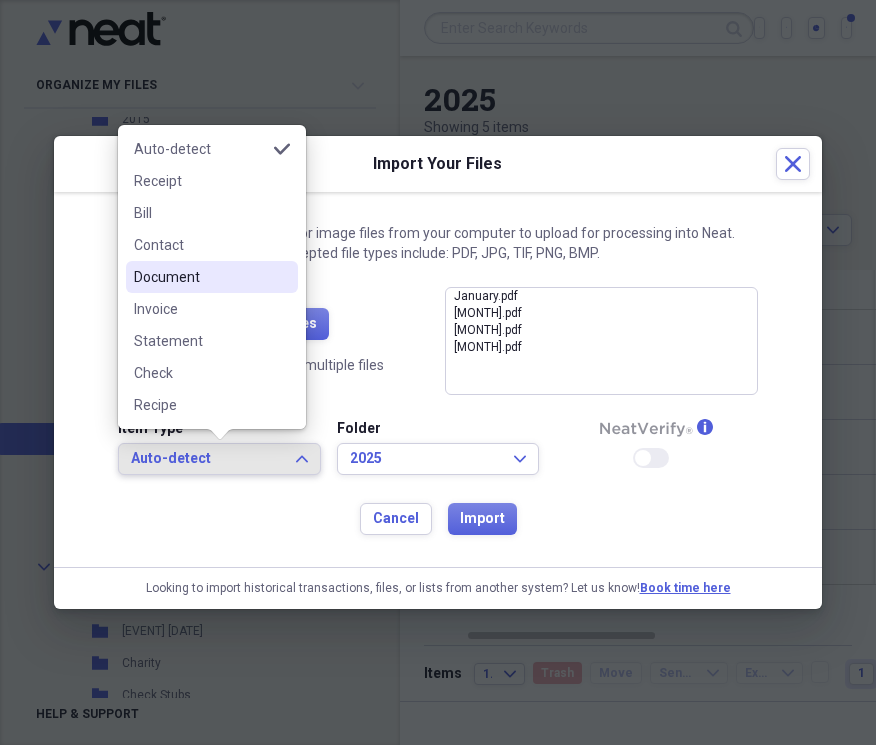 click on "Document" at bounding box center (200, 277) 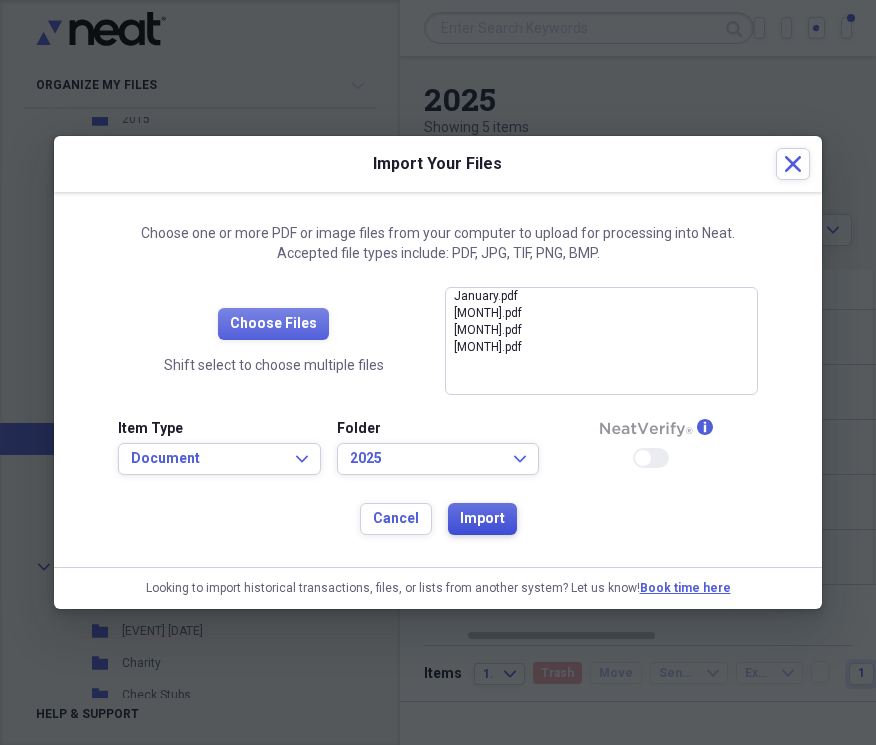 click on "Import" at bounding box center [482, 519] 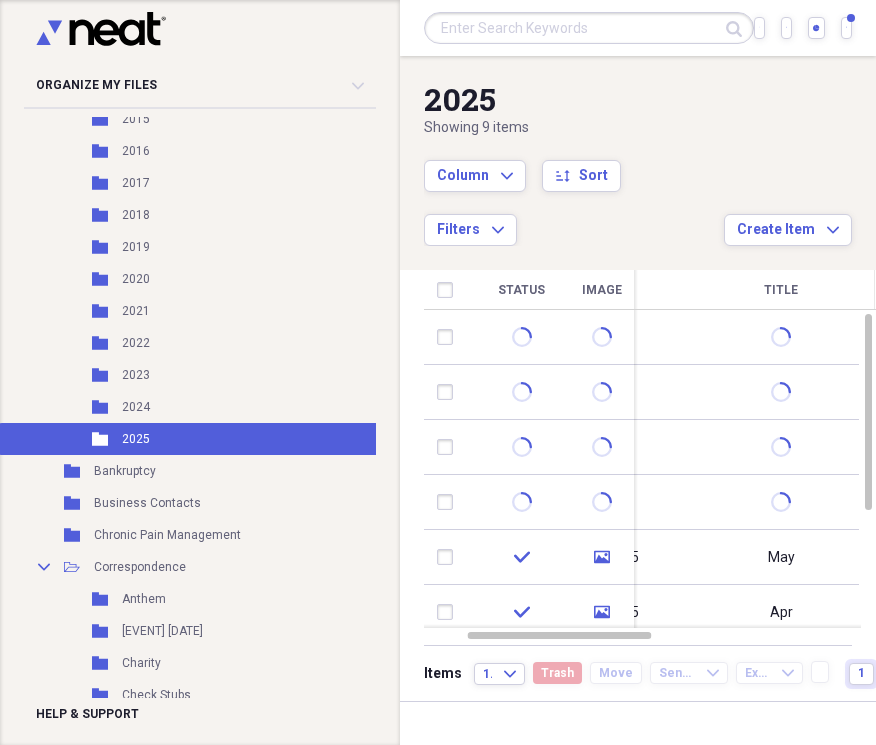 click at bounding box center (194, 32) 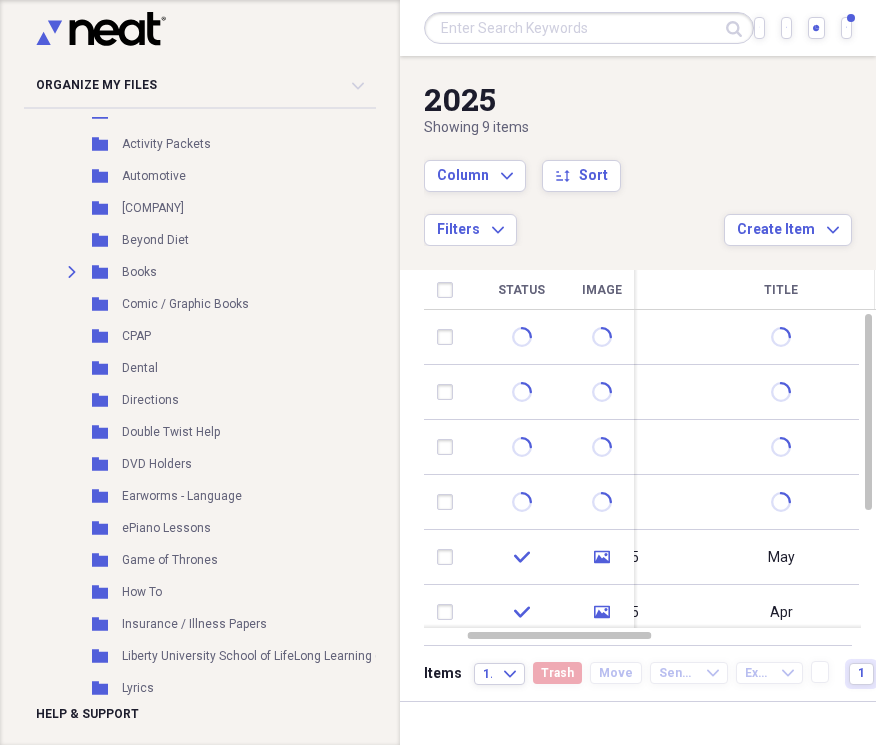 scroll, scrollTop: 1447, scrollLeft: 0, axis: vertical 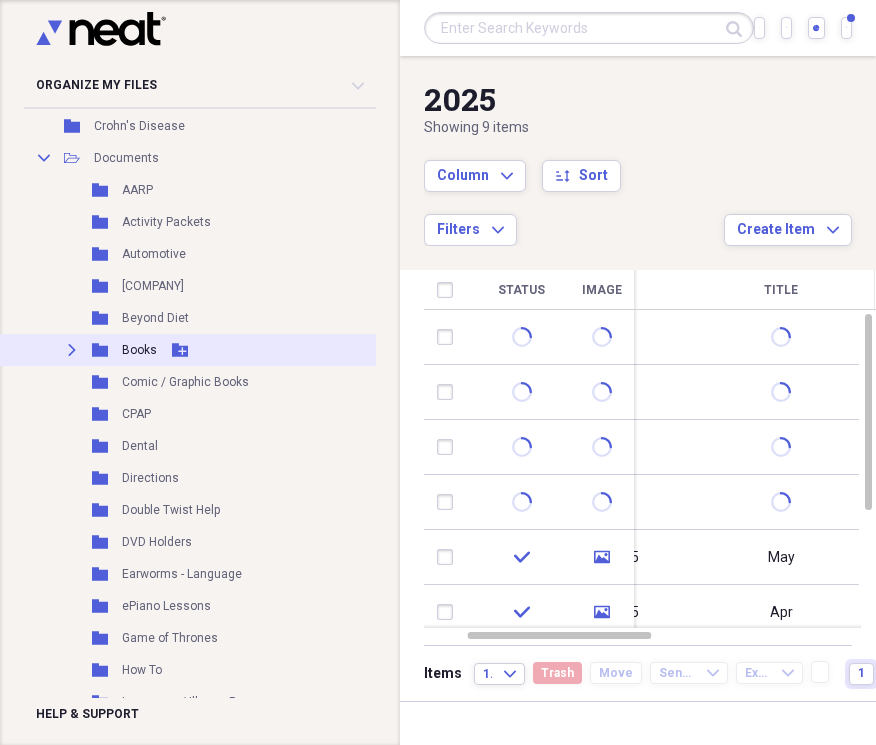 click on "Expand" 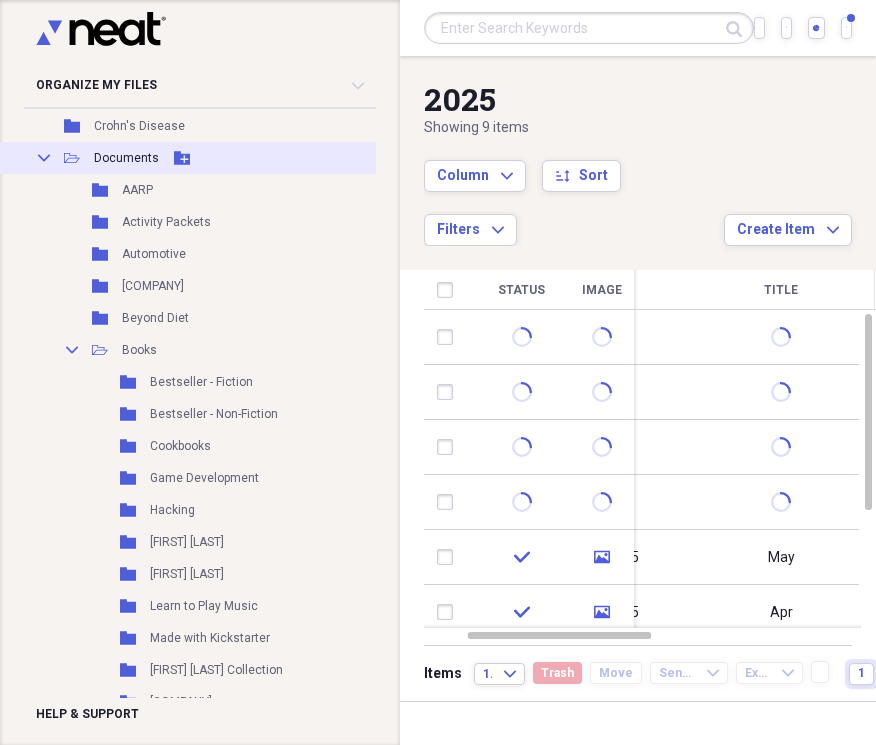 click on "Collapse" 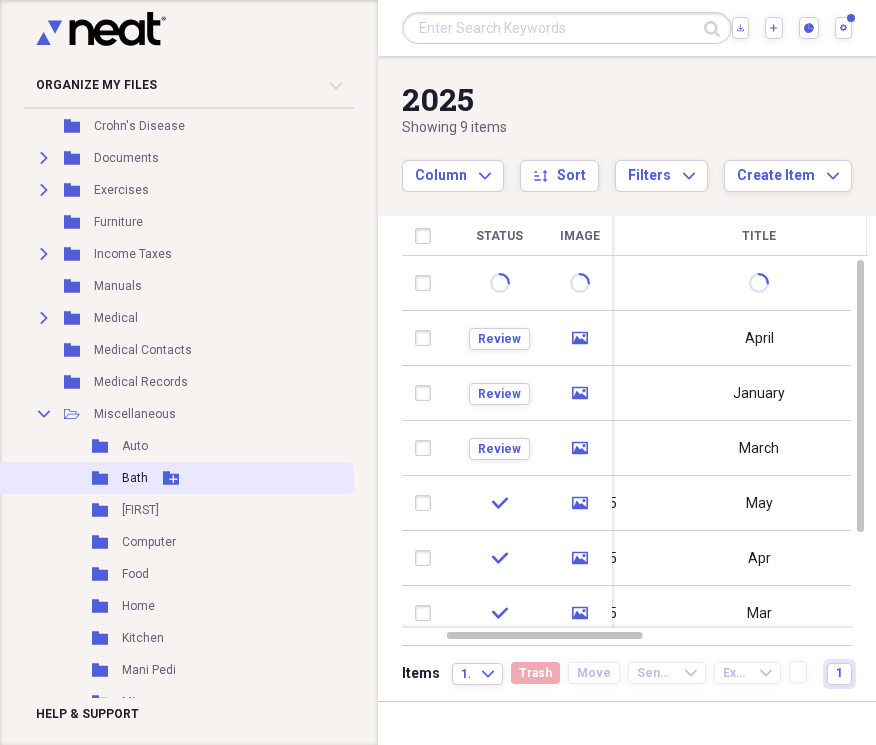 click on "Bath" at bounding box center [135, 478] 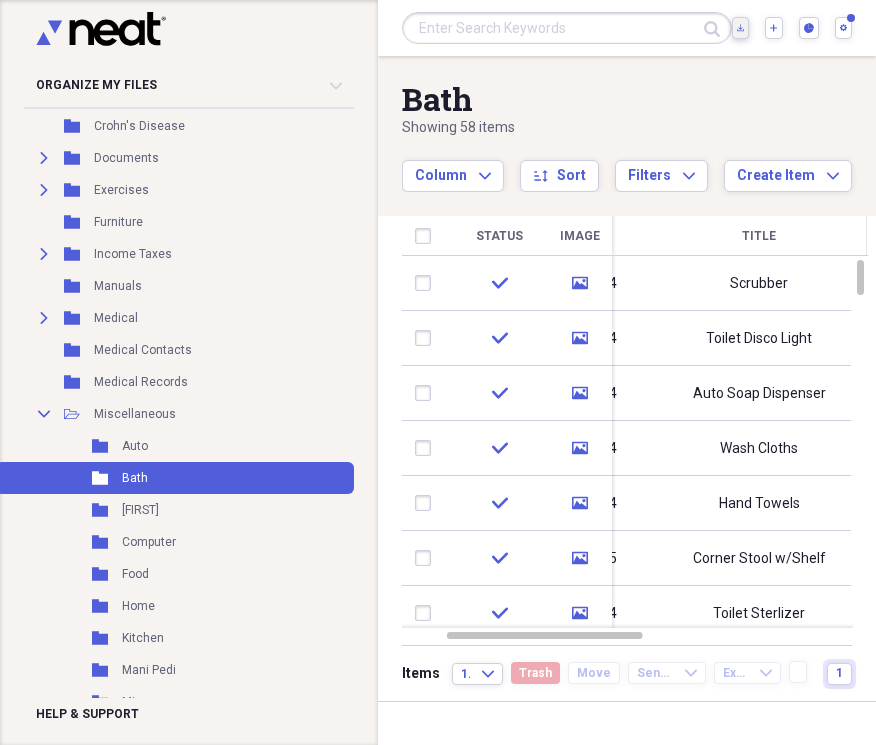 click on "Import" 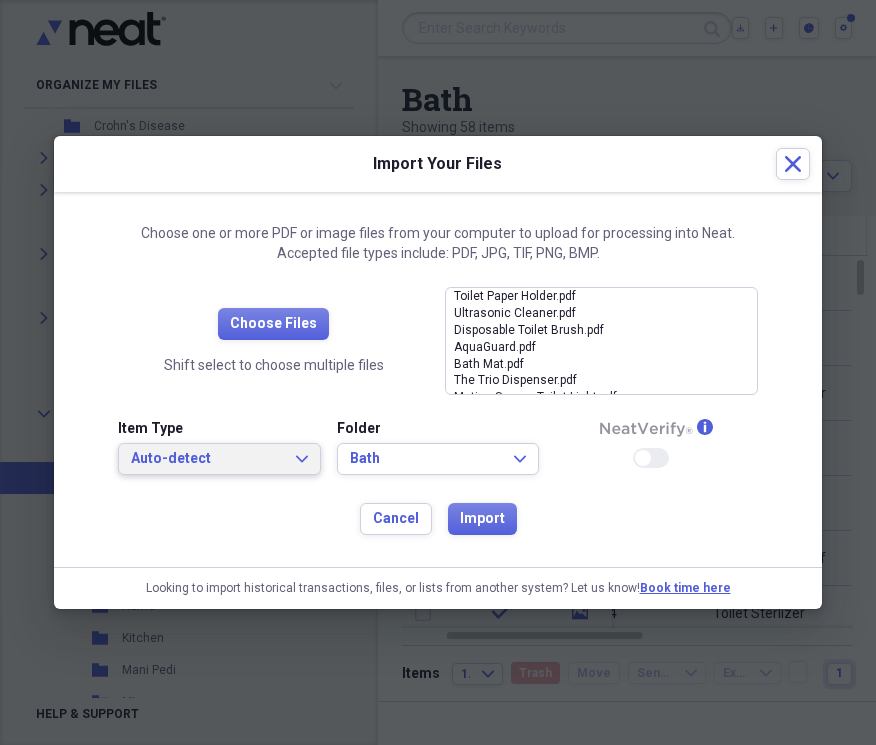 click on "Expand" 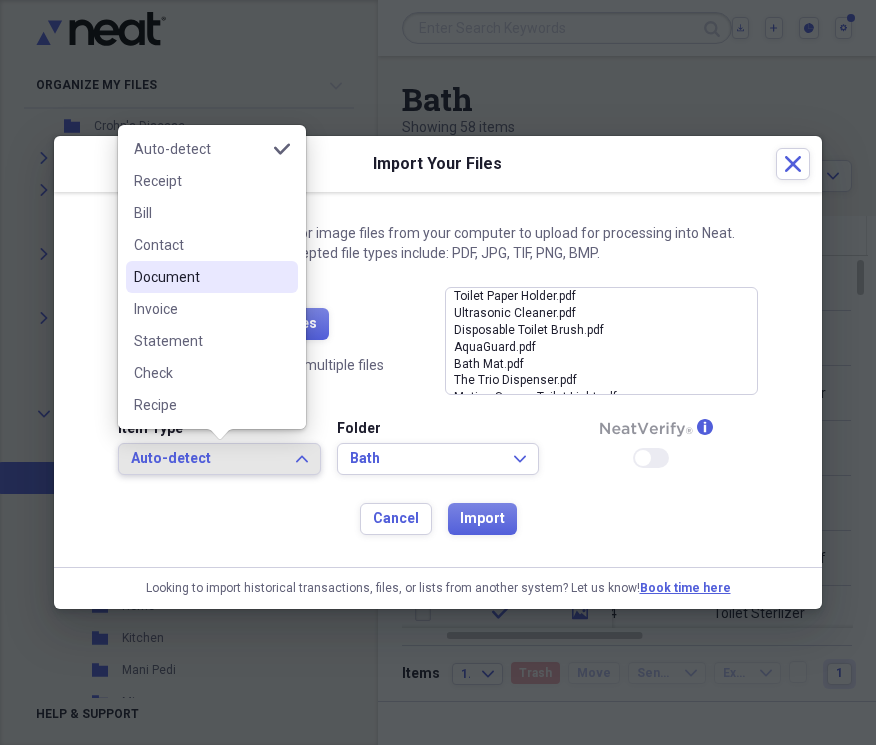 click on "Document" at bounding box center (200, 277) 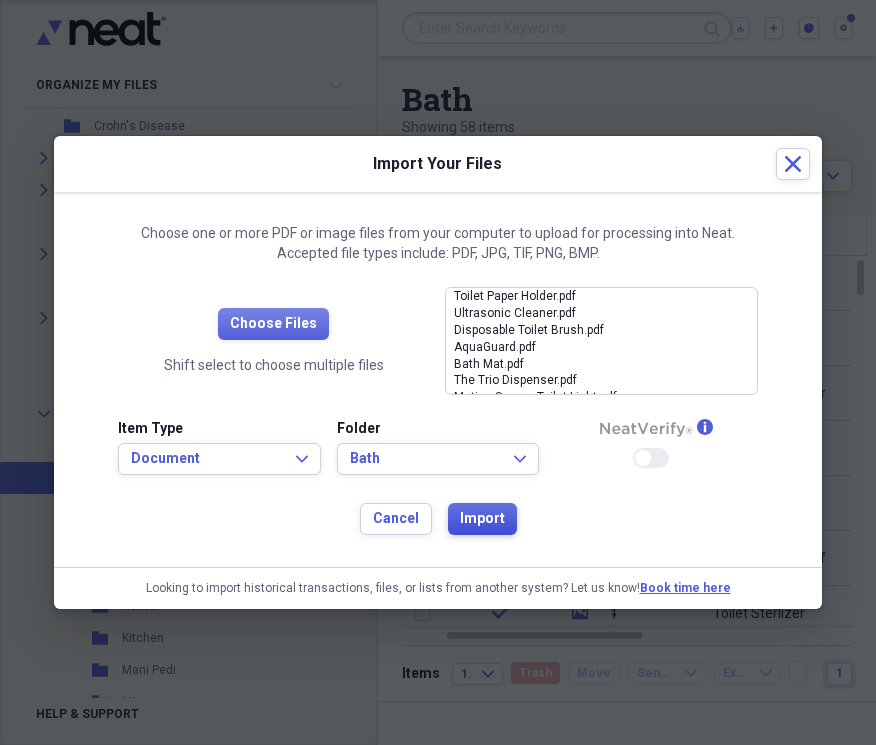 click on "Import" at bounding box center [482, 519] 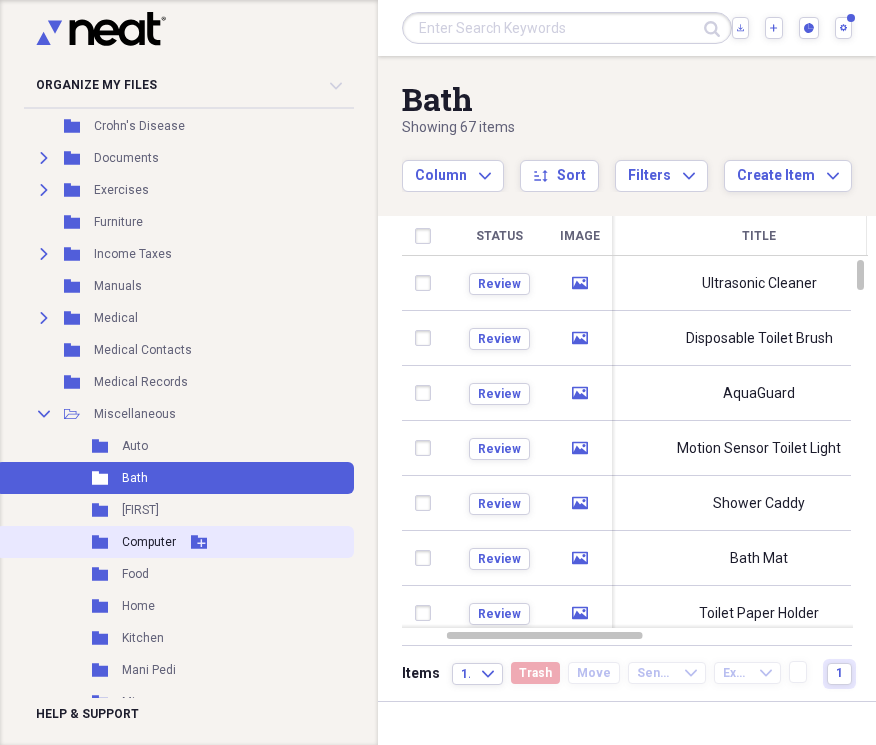 click on "Computer" at bounding box center [149, 542] 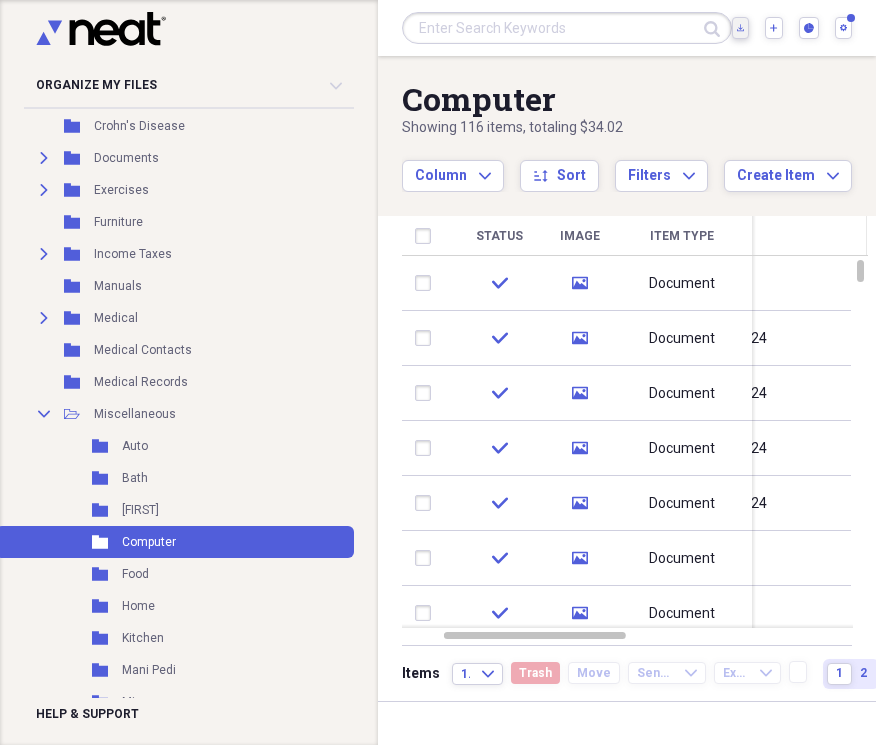 click on "Import" 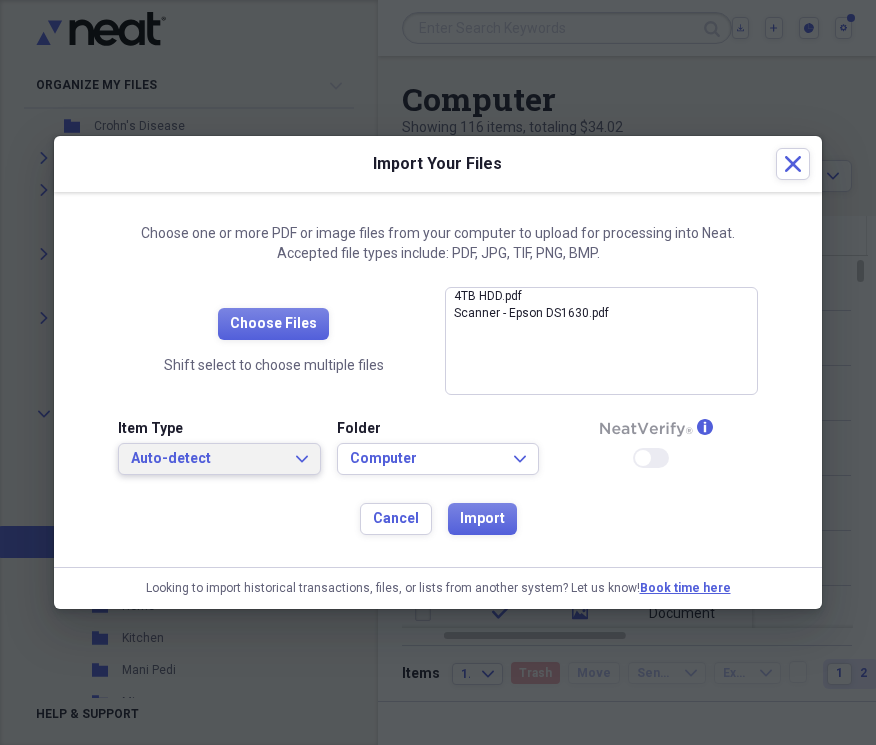 click on "Auto-detect" at bounding box center [207, 459] 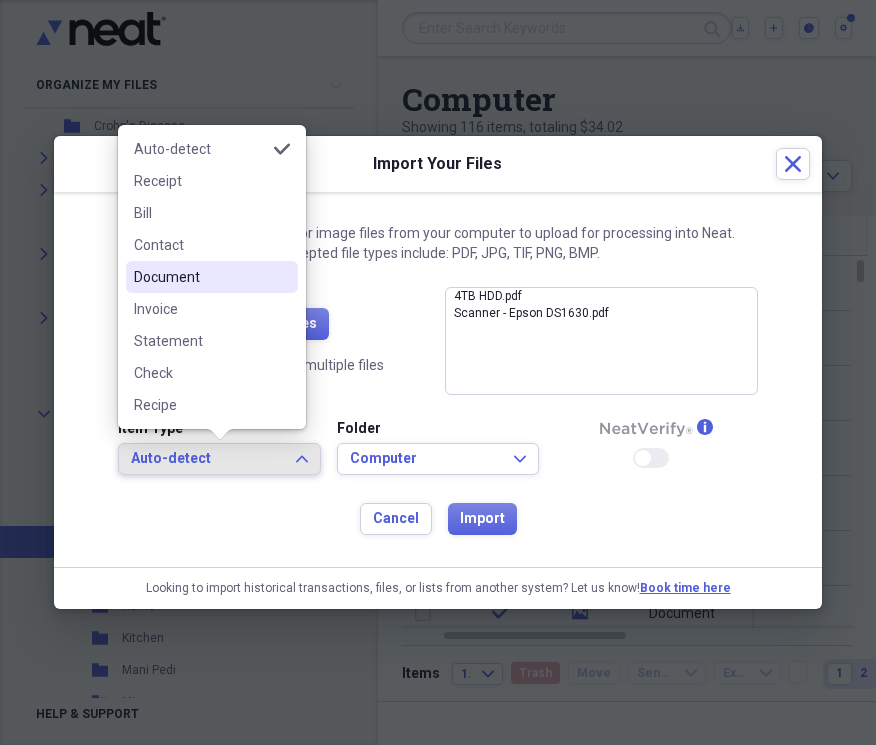 click on "Document" at bounding box center (200, 277) 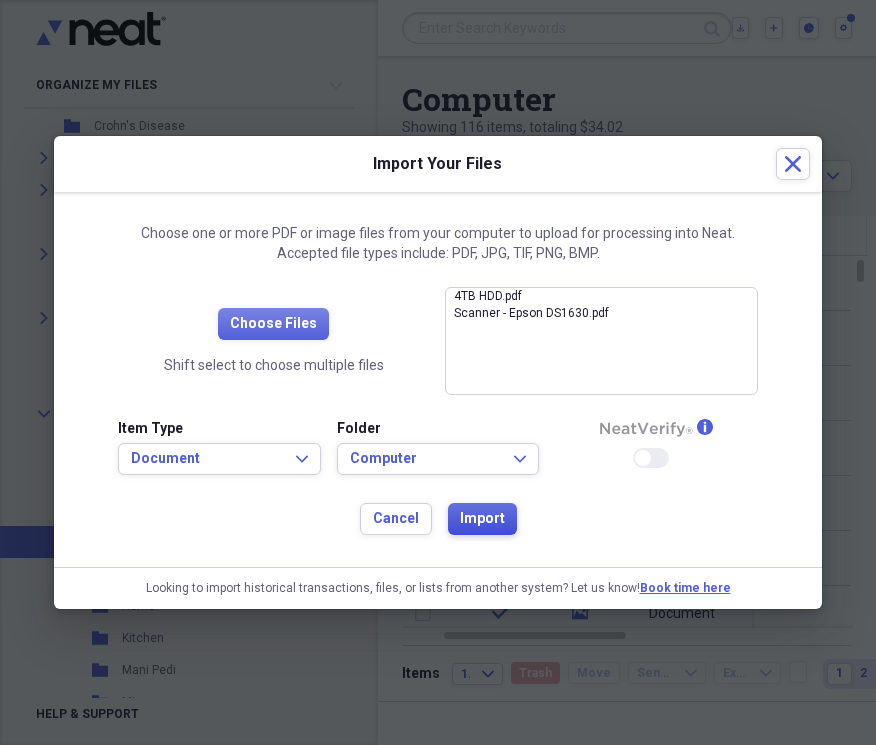 click on "Import" at bounding box center (482, 519) 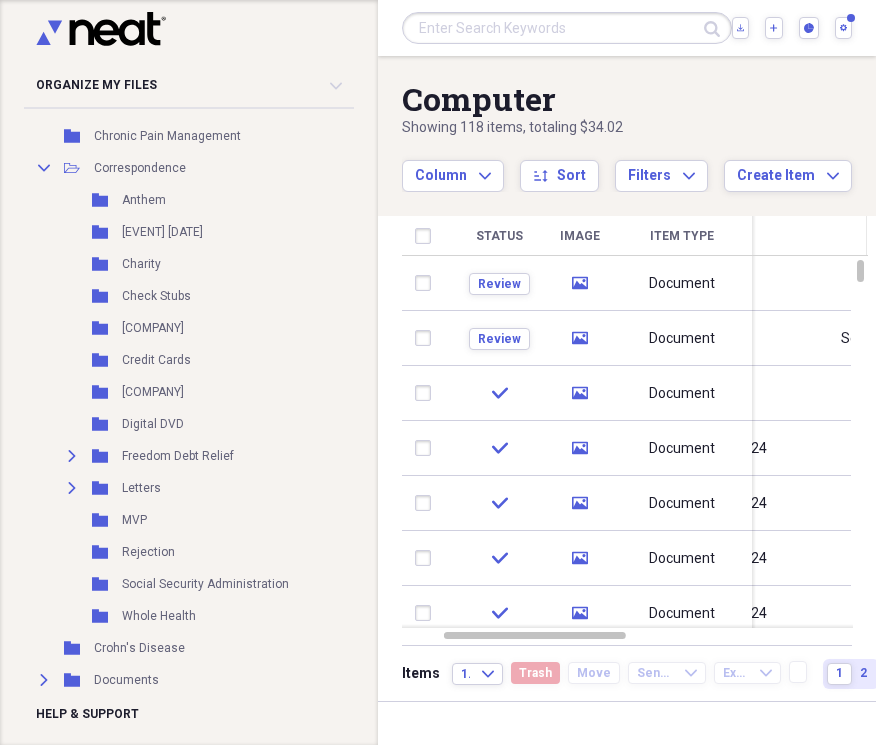 scroll, scrollTop: 941, scrollLeft: 0, axis: vertical 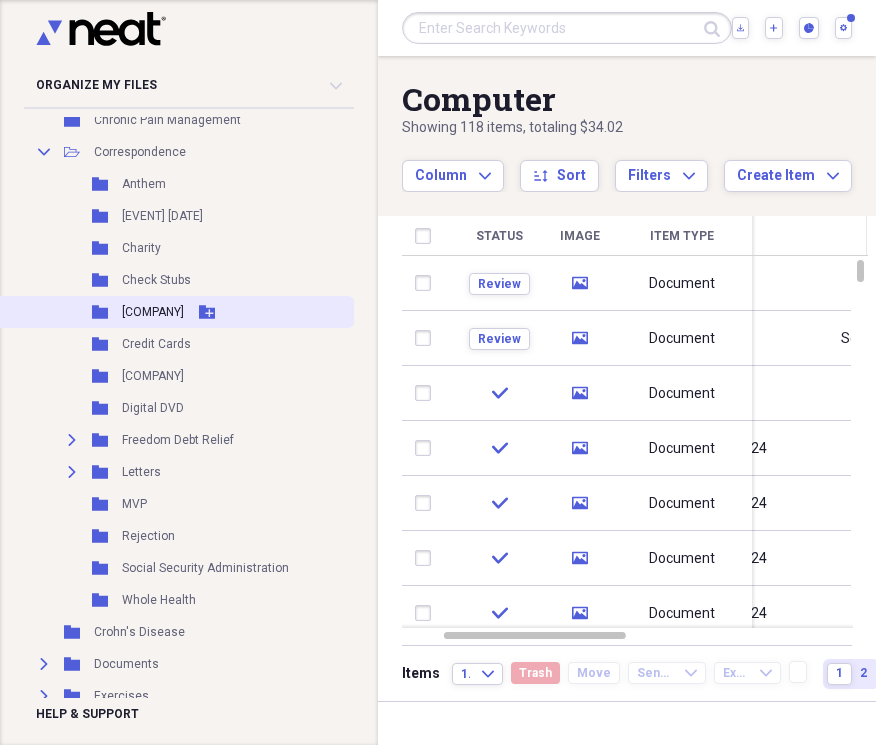 click on "[COMPANY]" at bounding box center [153, 312] 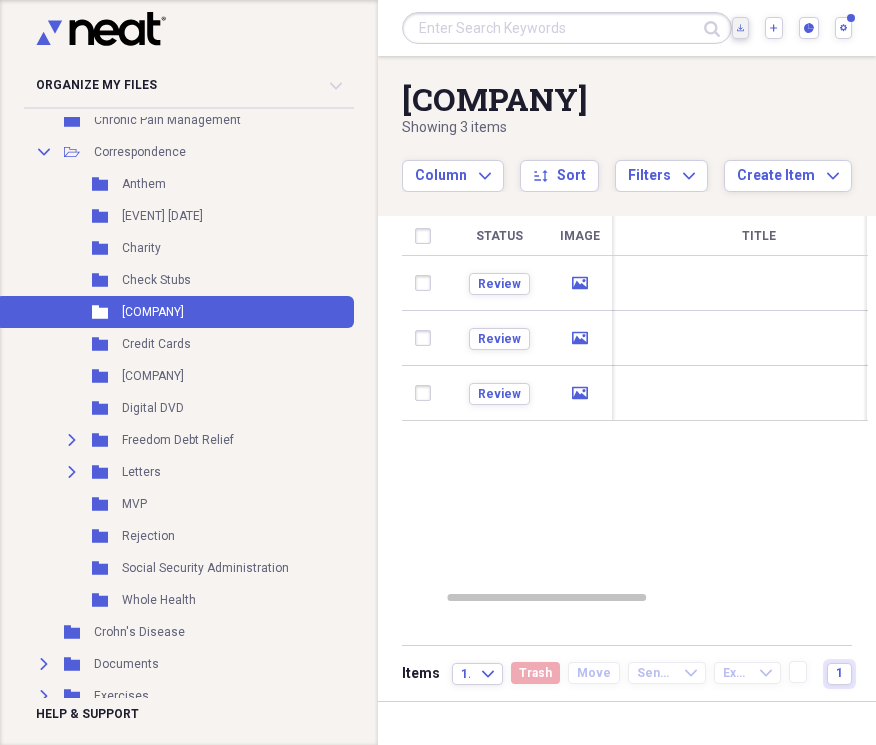 click on "Import Import" at bounding box center (740, 28) 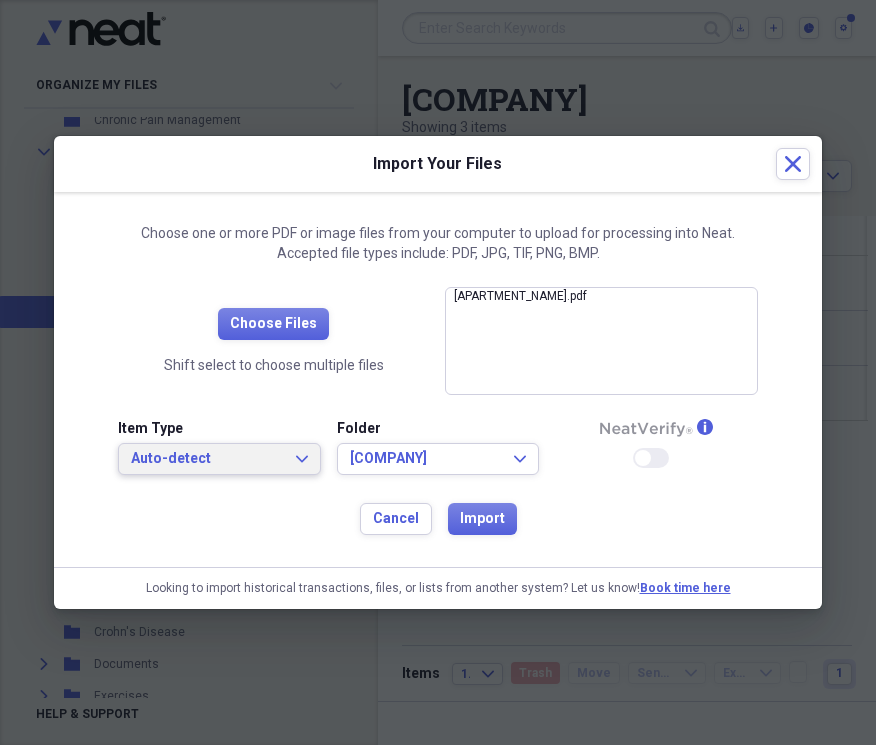 click on "Auto-detect Expand" at bounding box center (219, 459) 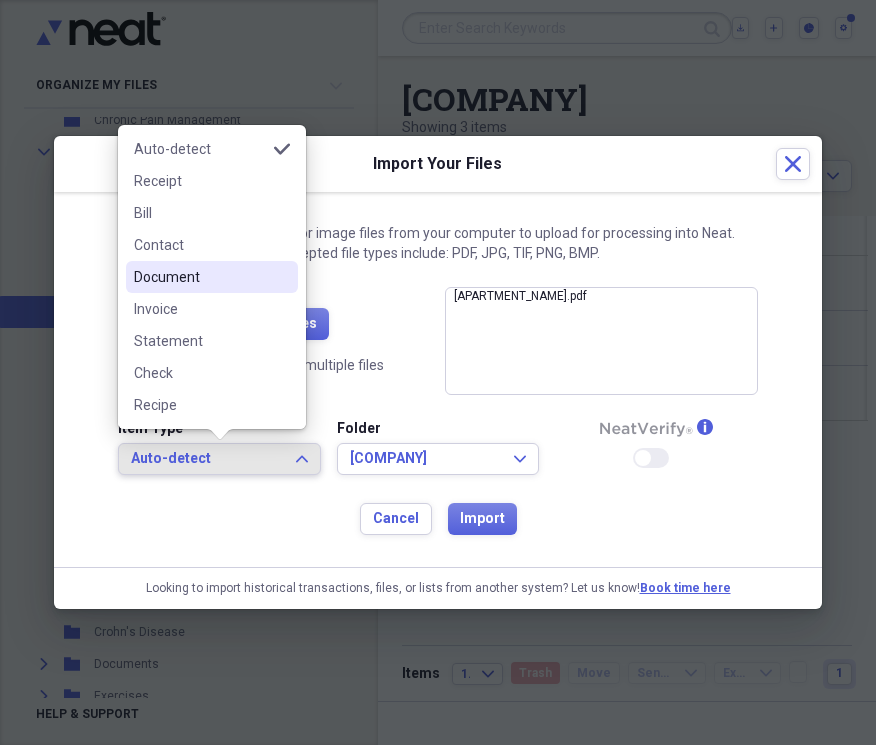 click on "Document" at bounding box center [200, 277] 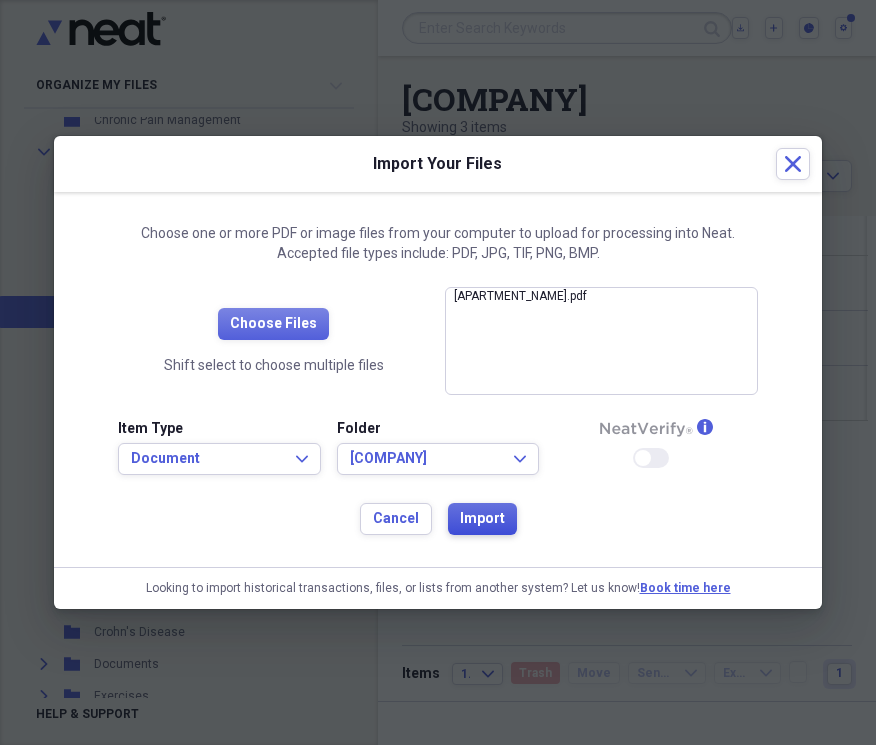 click on "Import" at bounding box center (482, 519) 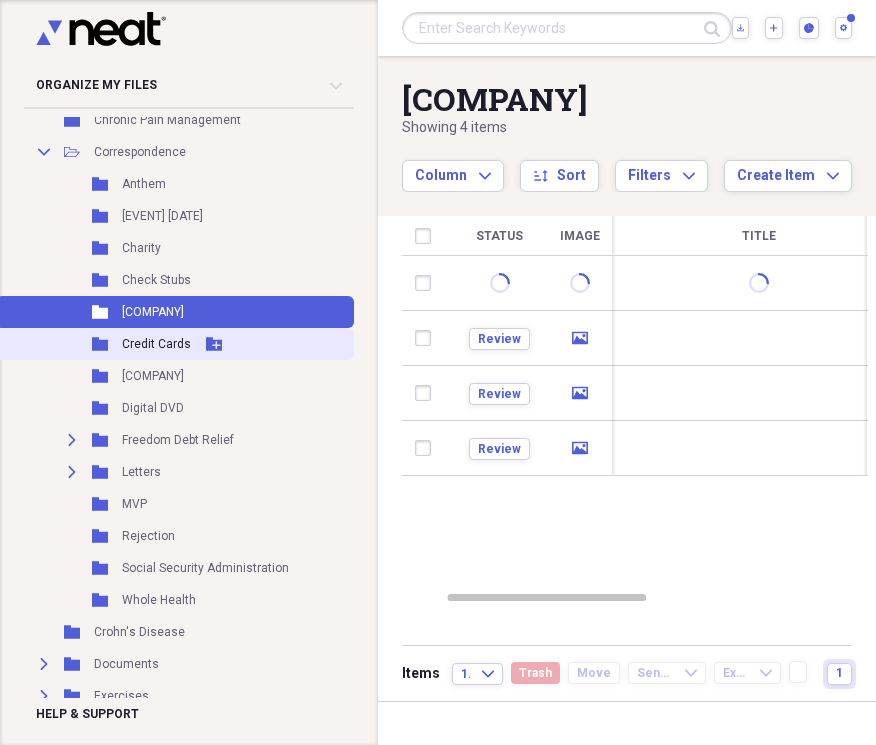 click on "Folder Credit Cards Add Folder" at bounding box center [175, 344] 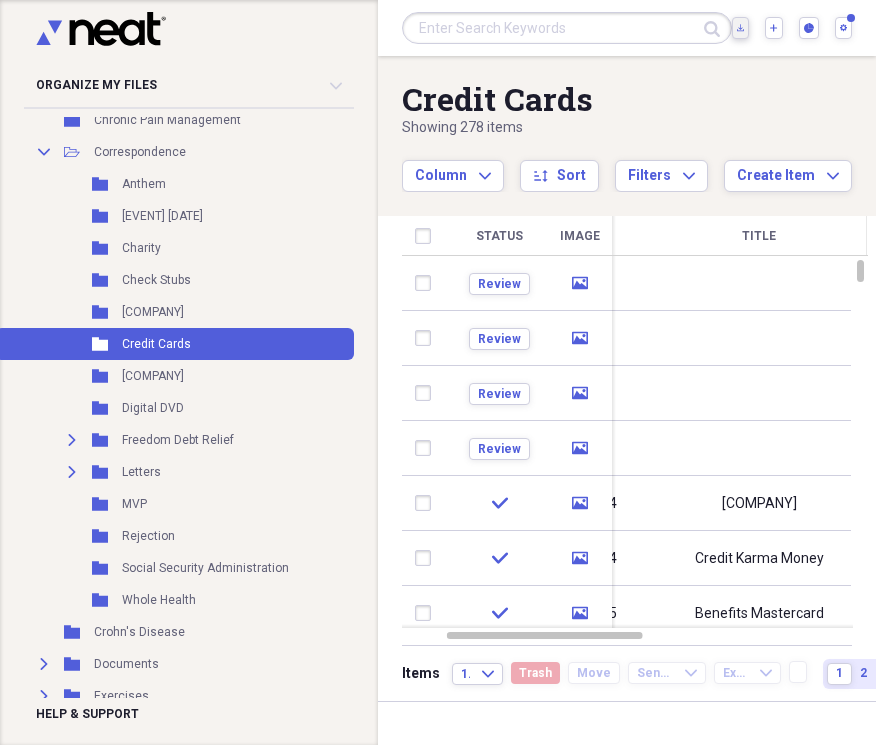 click on "Import" 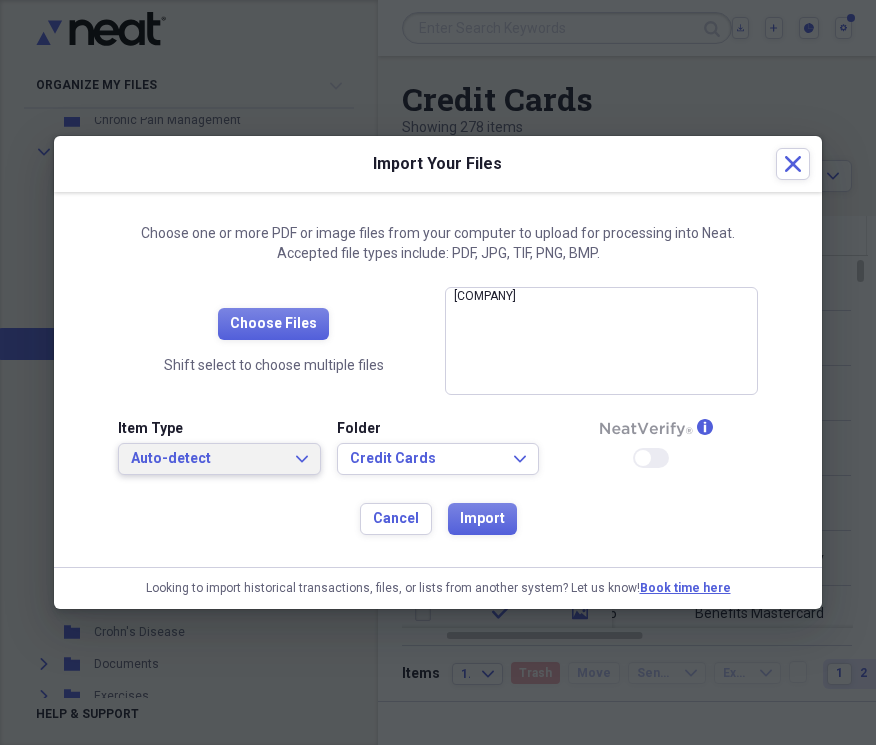 click on "Auto-detect Expand" at bounding box center [219, 459] 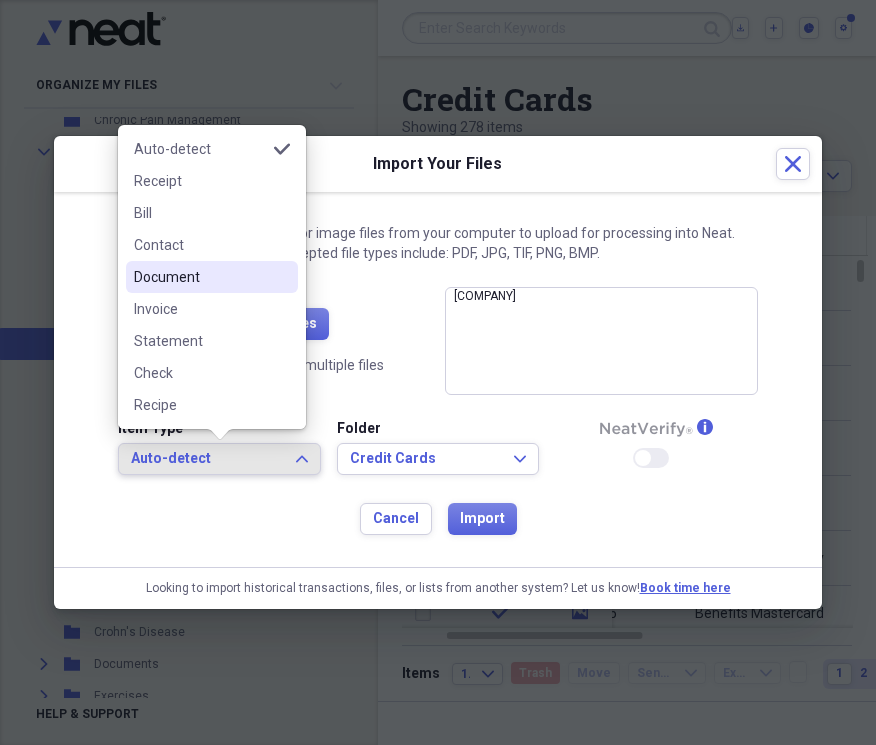 click on "Document" at bounding box center [200, 277] 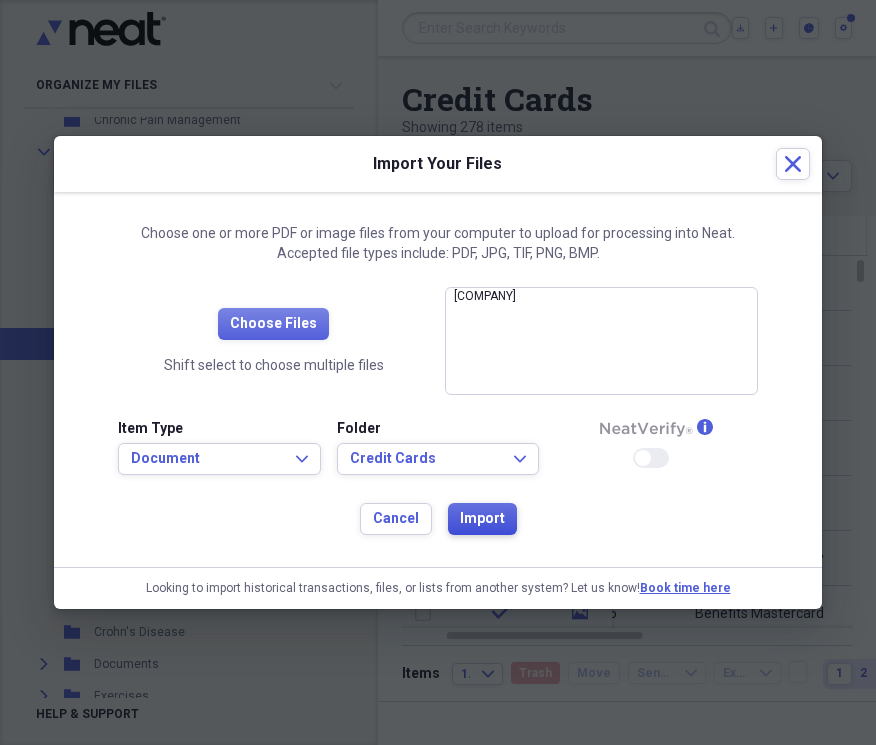 click on "Import" at bounding box center [482, 519] 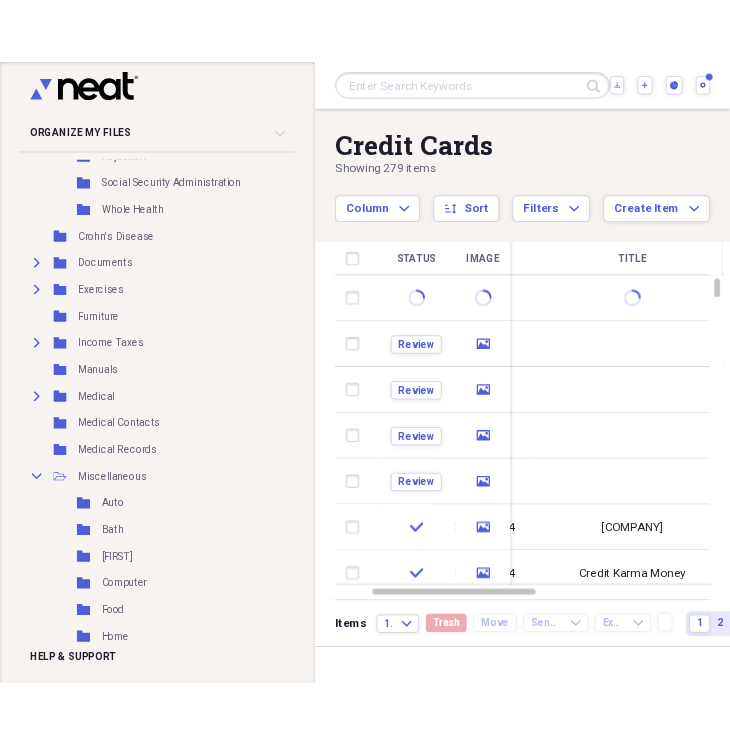 scroll, scrollTop: 1369, scrollLeft: 0, axis: vertical 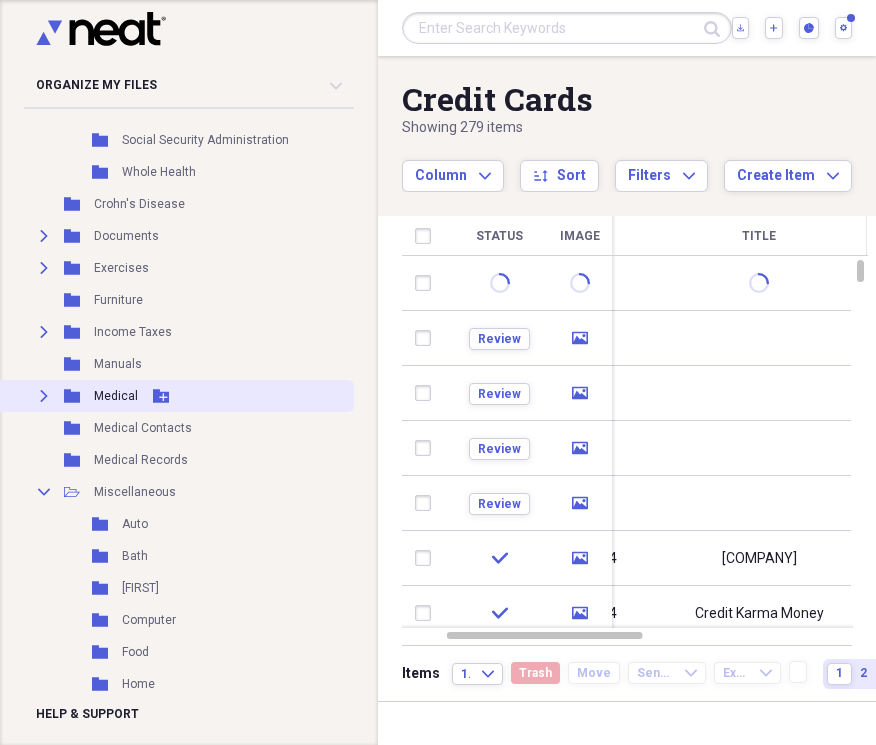 click on "Expand" 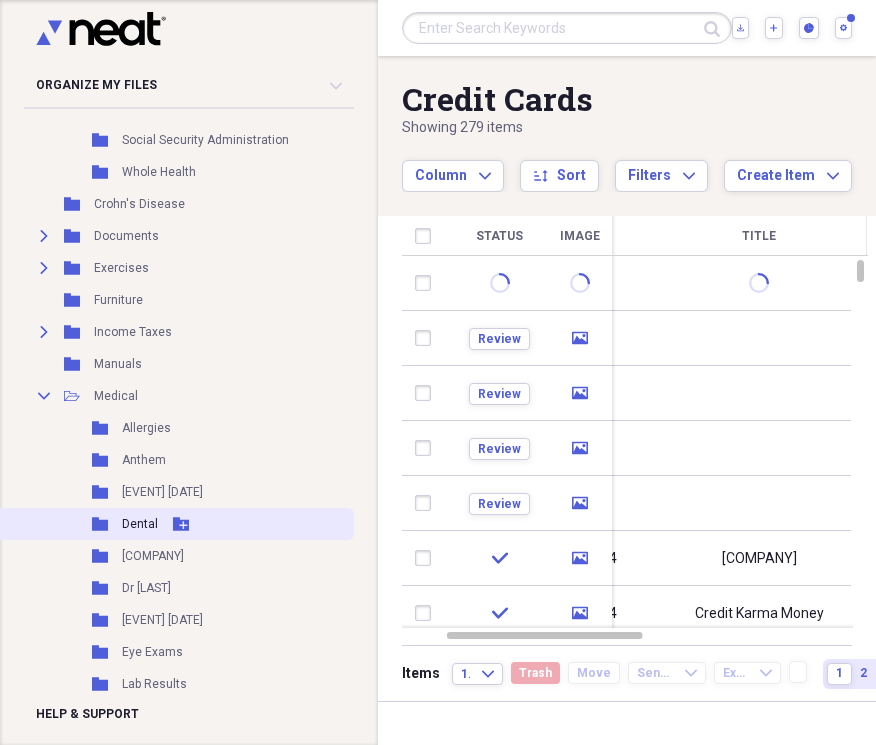 click on "Dental" at bounding box center [140, 524] 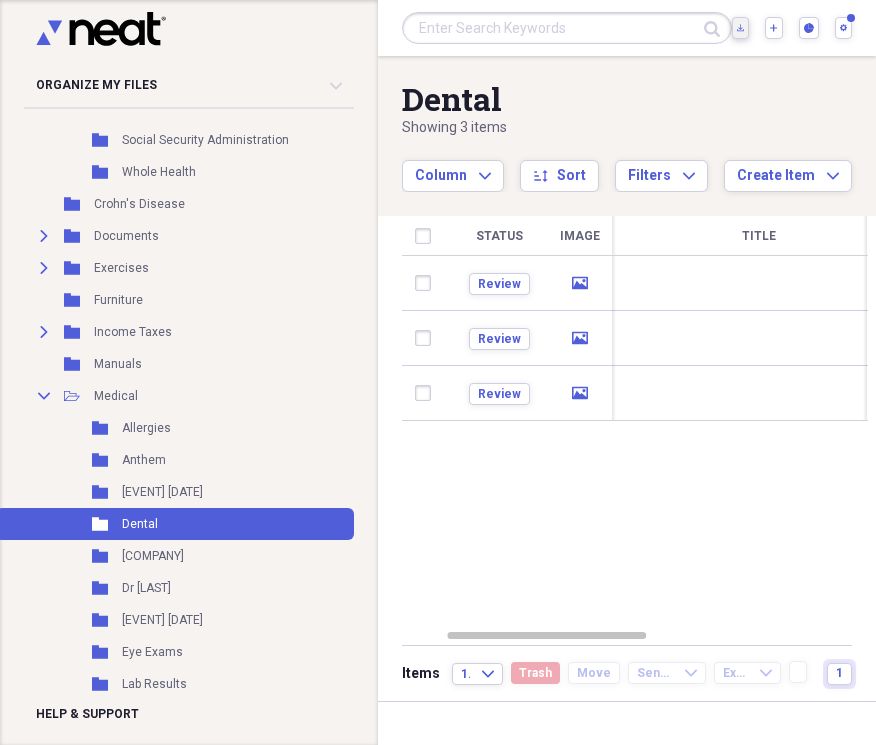 click 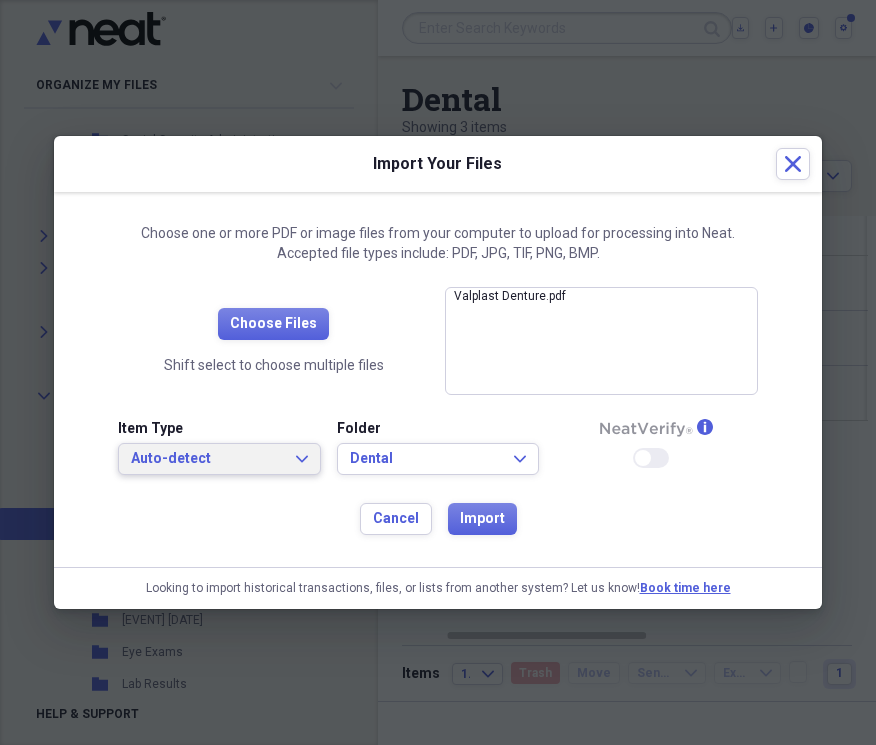 click on "Auto-detect Expand" at bounding box center (219, 459) 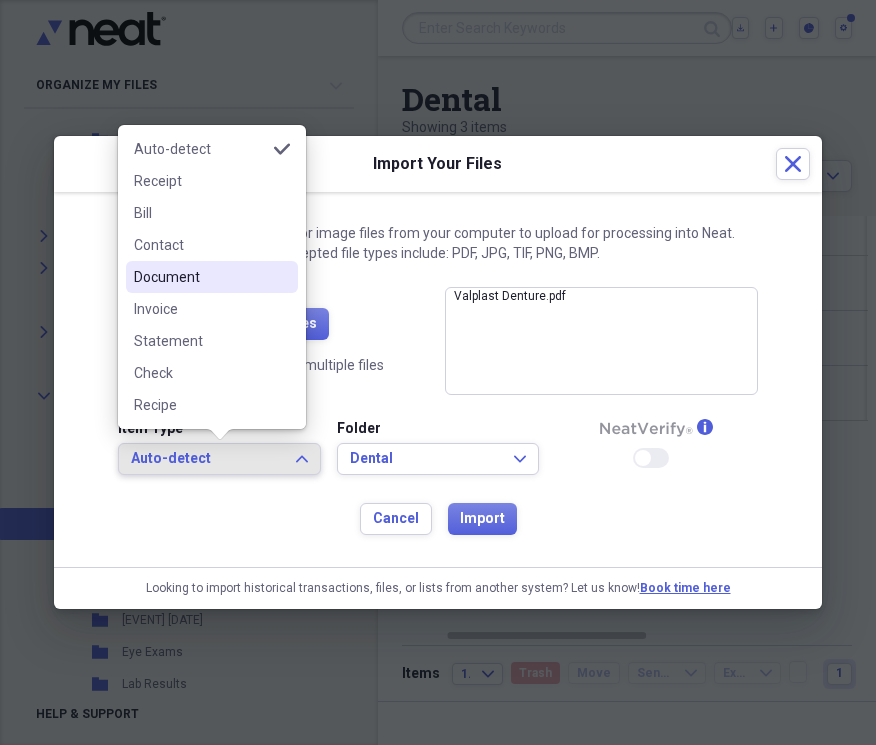 click on "Document" at bounding box center [200, 277] 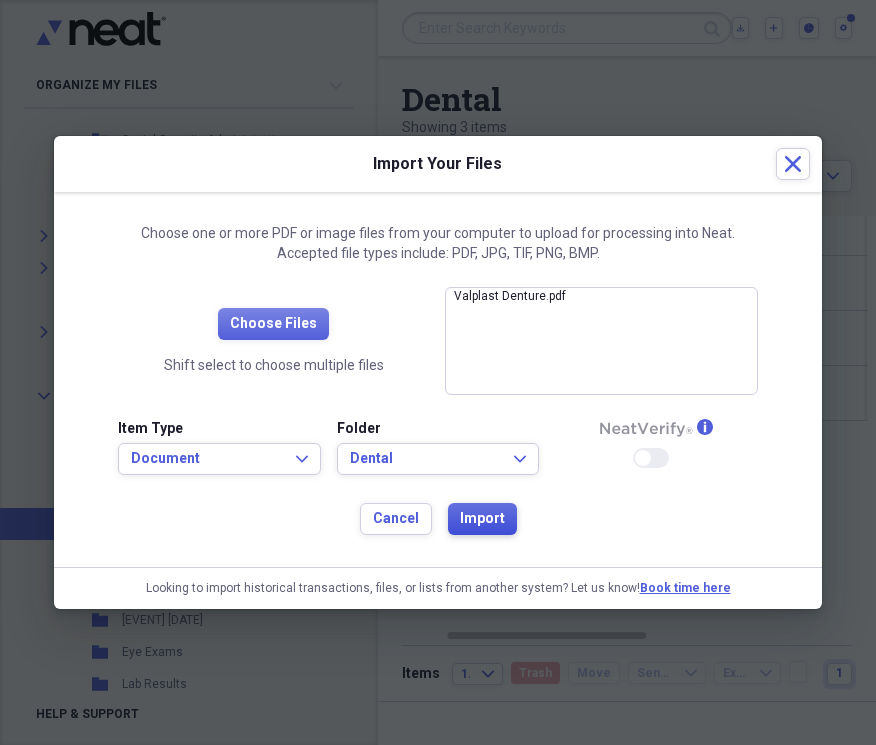 click on "Import" at bounding box center [482, 519] 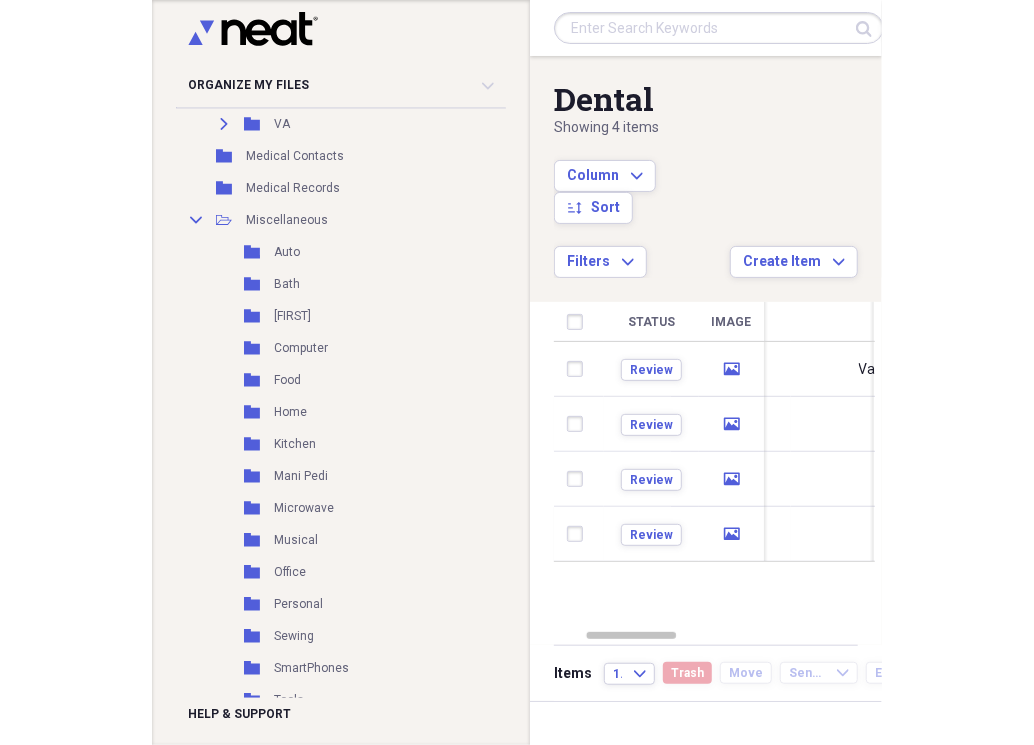 scroll, scrollTop: 2092, scrollLeft: 0, axis: vertical 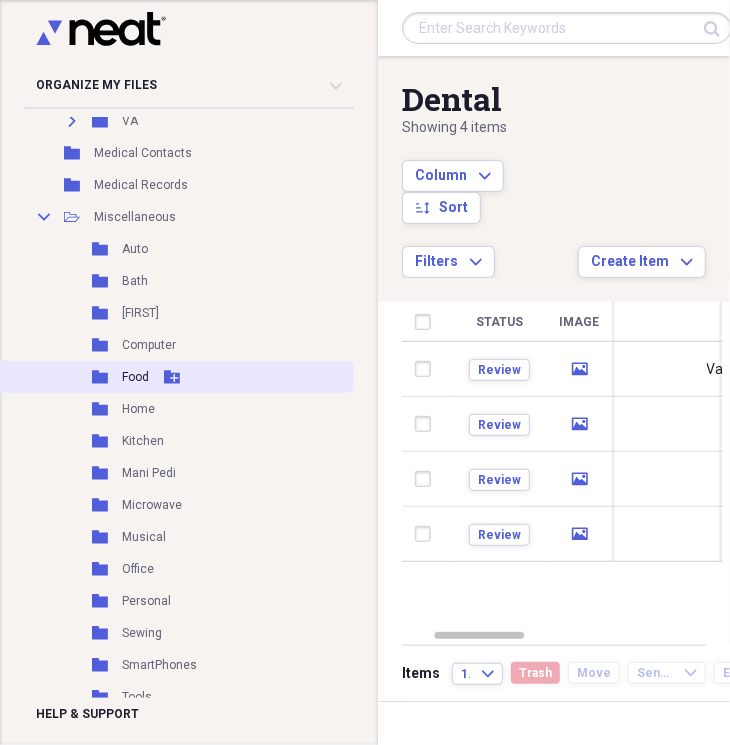 click on "Food" at bounding box center [135, 377] 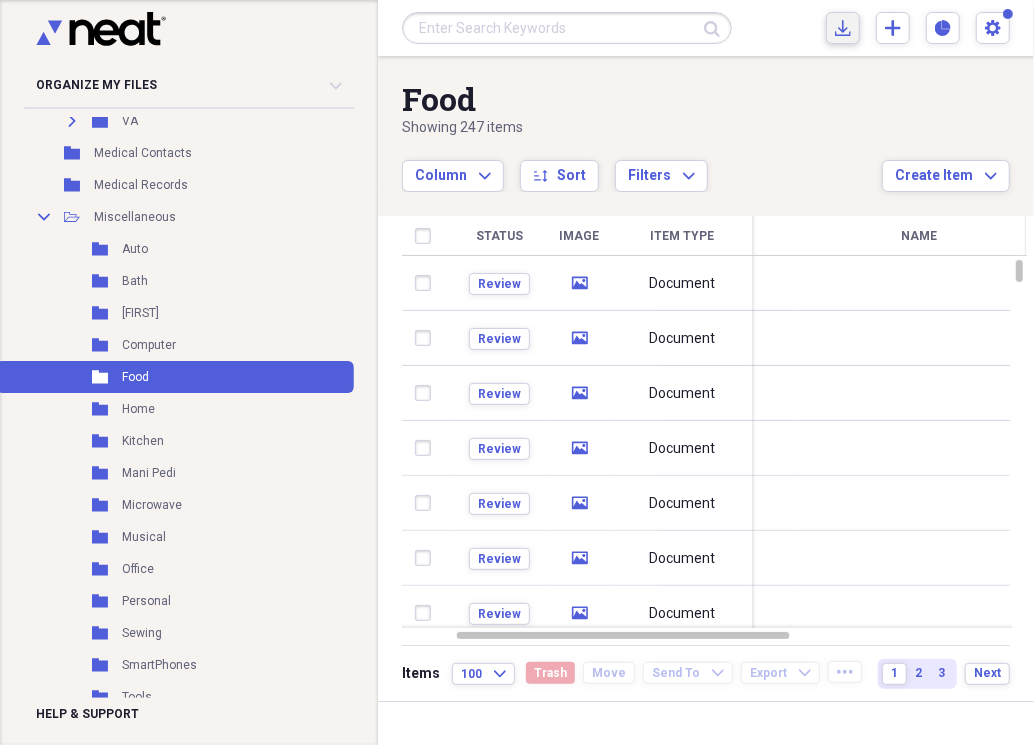 click on "Import Import" at bounding box center (843, 28) 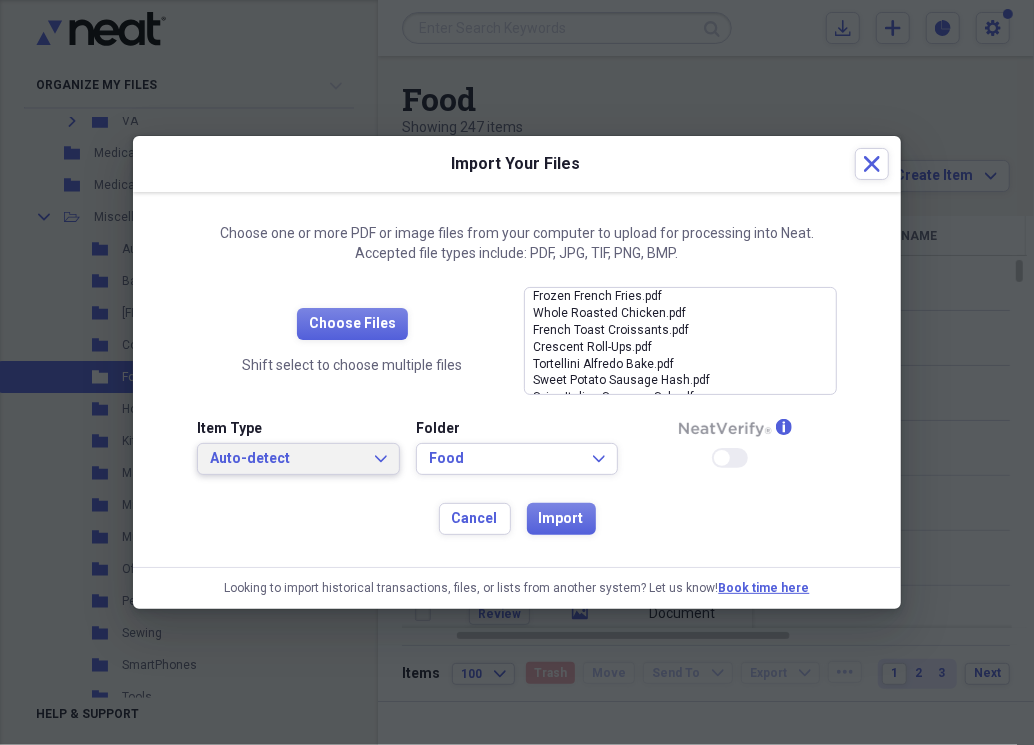 click on "Auto-detect Expand" at bounding box center [298, 459] 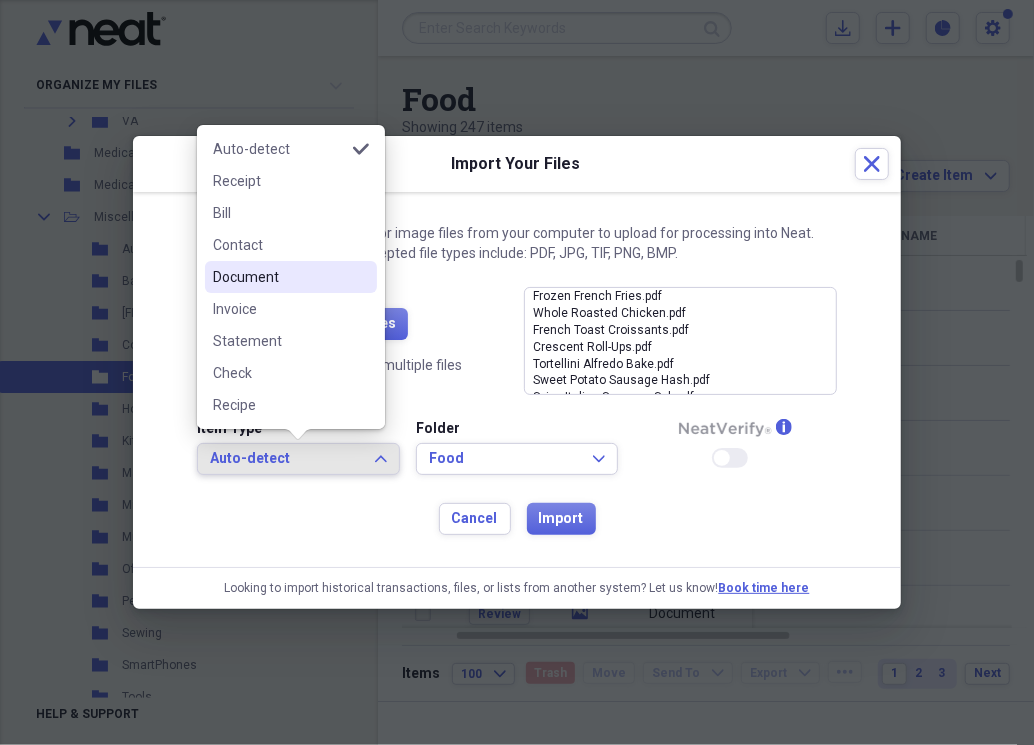 click on "Document" at bounding box center (279, 277) 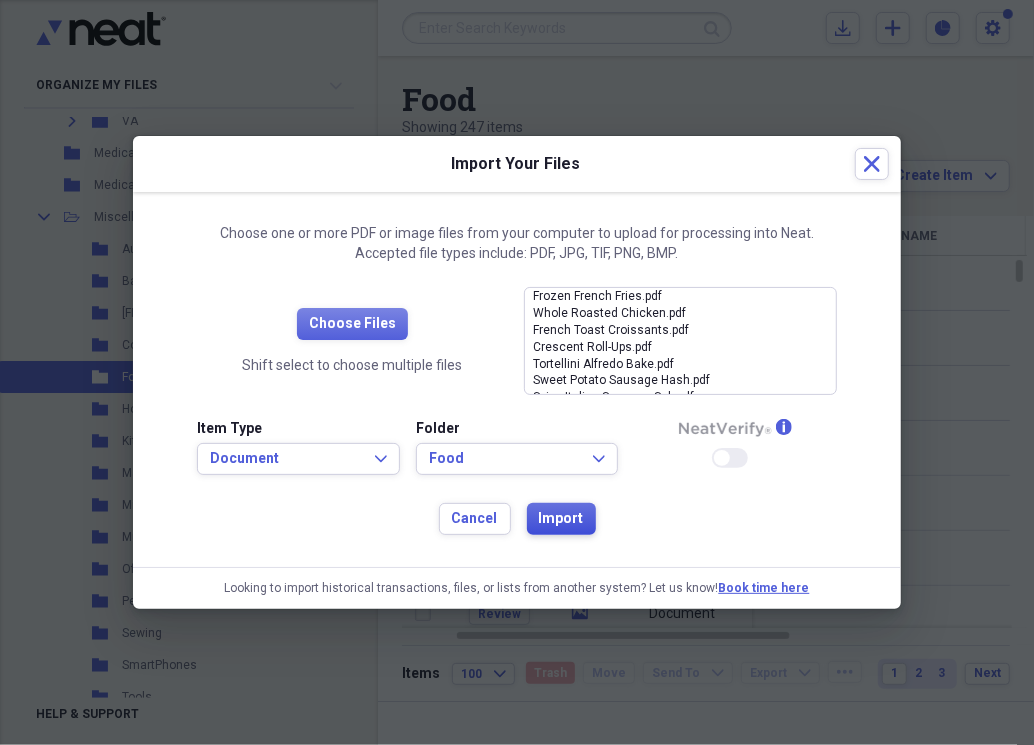 click on "Import" at bounding box center [561, 519] 